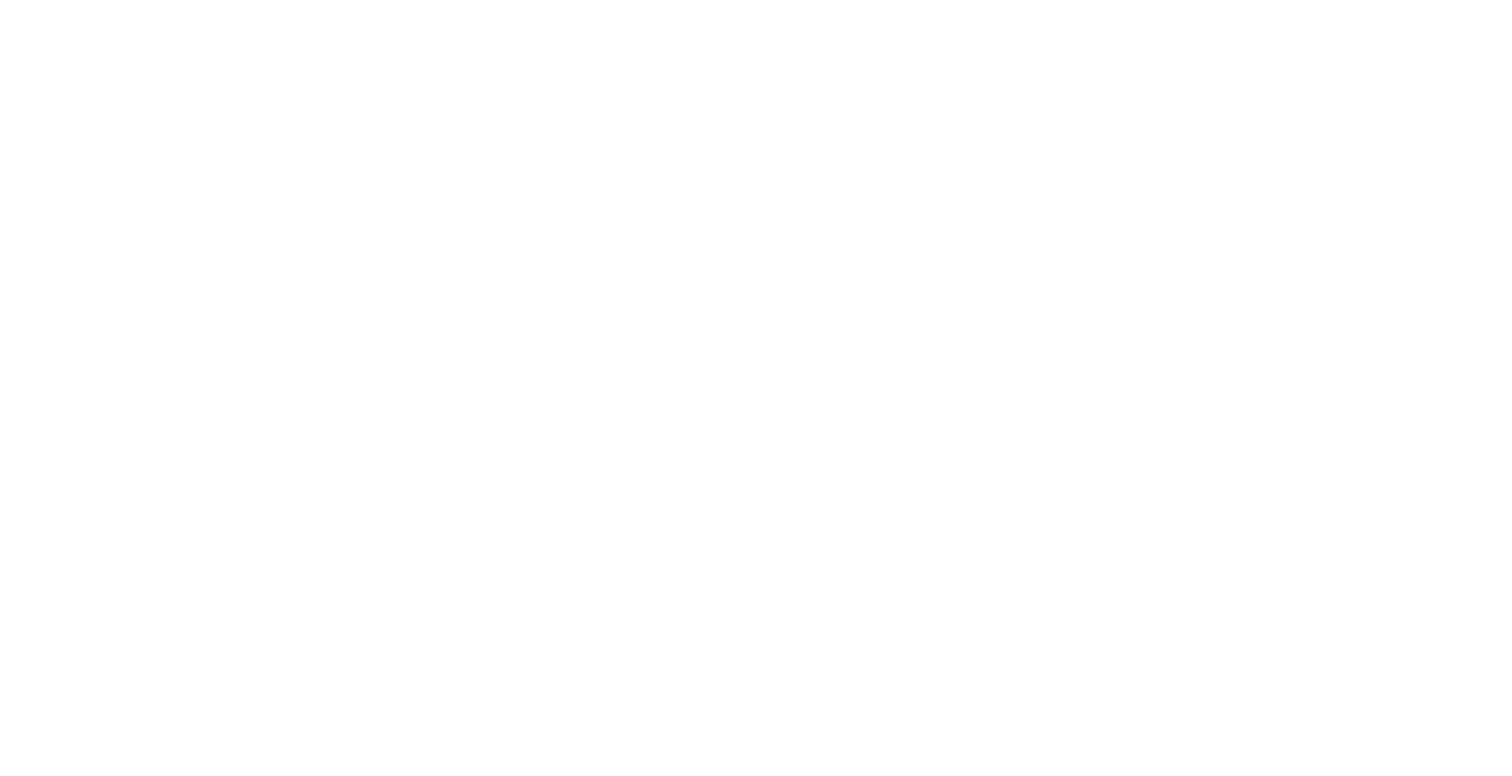 scroll, scrollTop: 0, scrollLeft: 0, axis: both 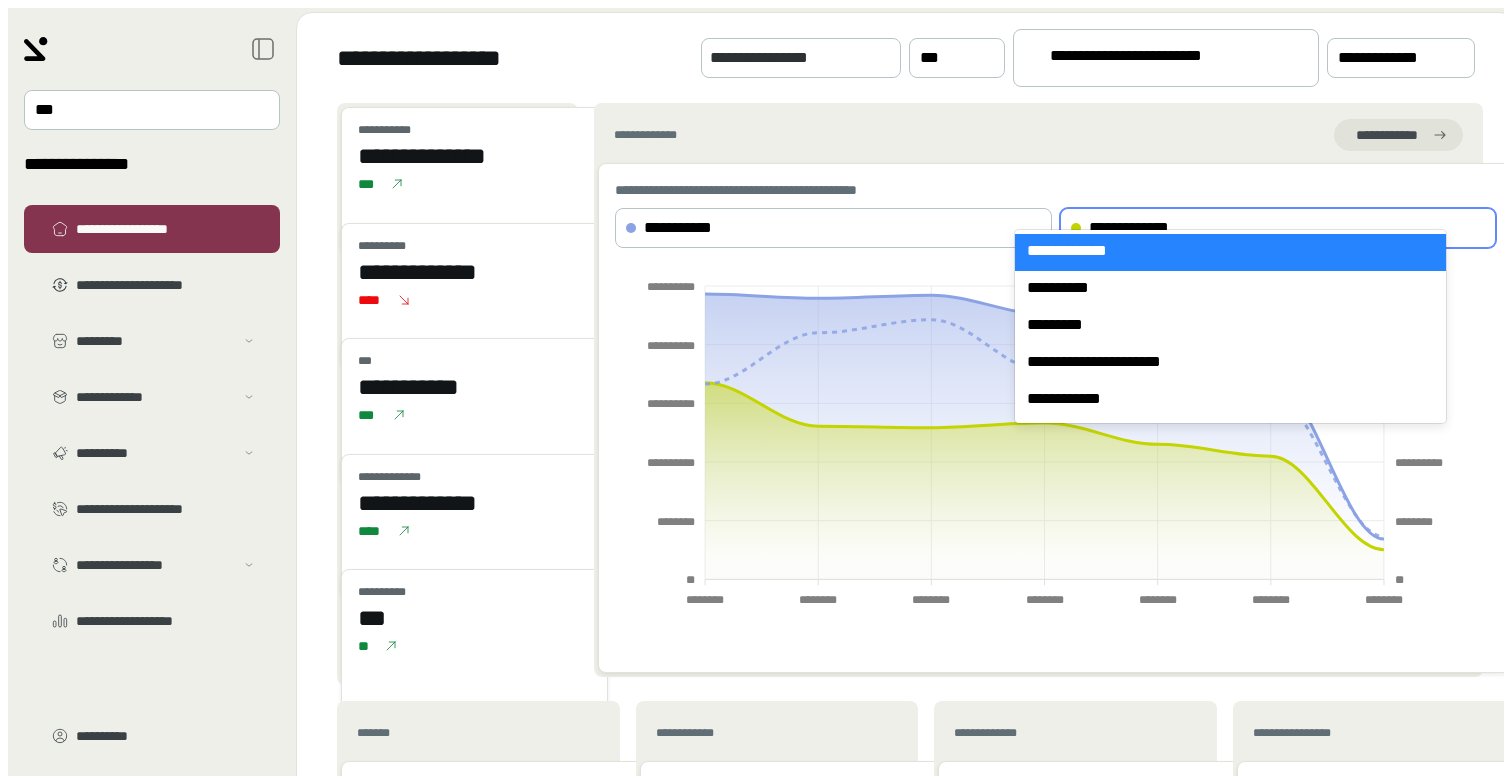 click on "**********" at bounding box center (1261, 228) 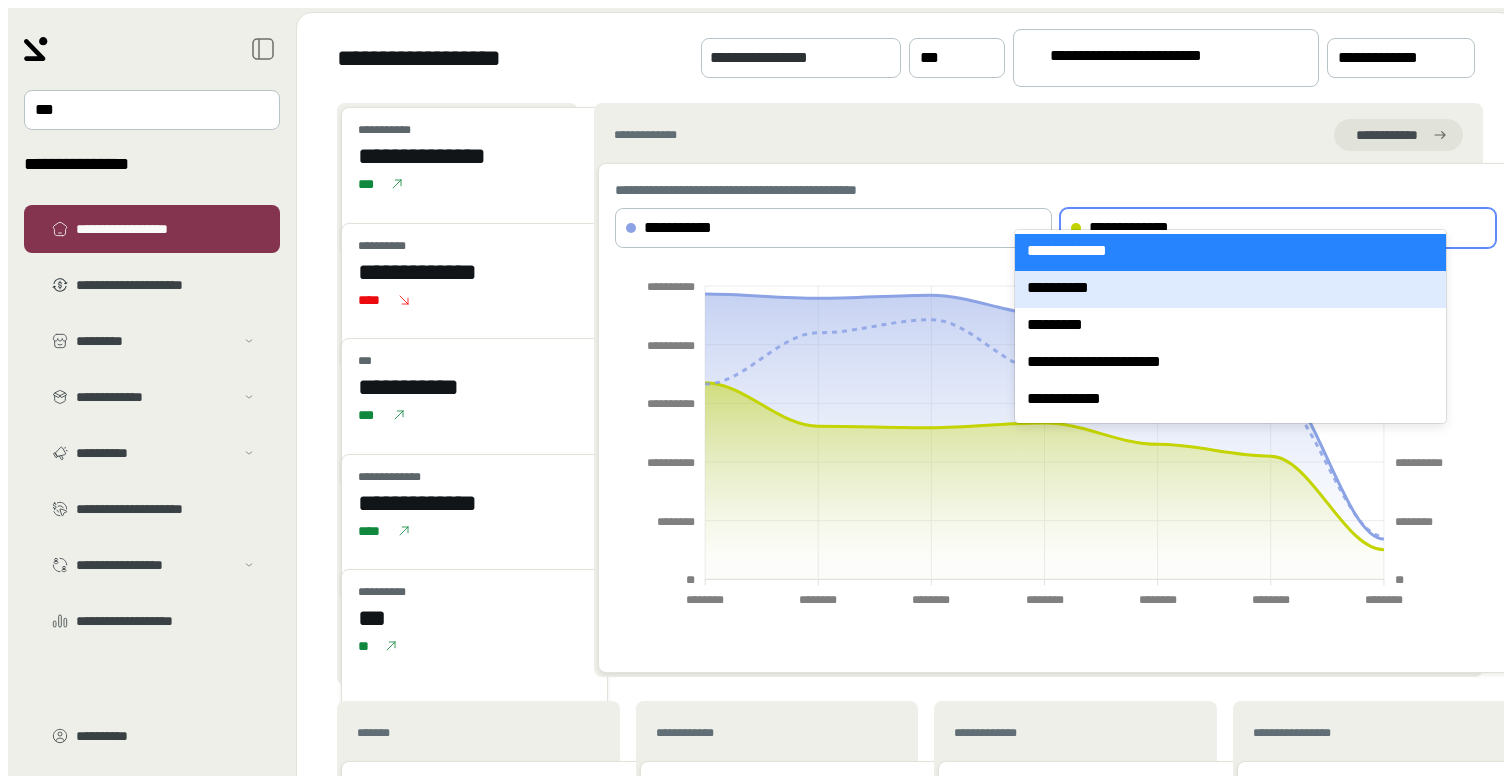click on "**********" at bounding box center (1230, 289) 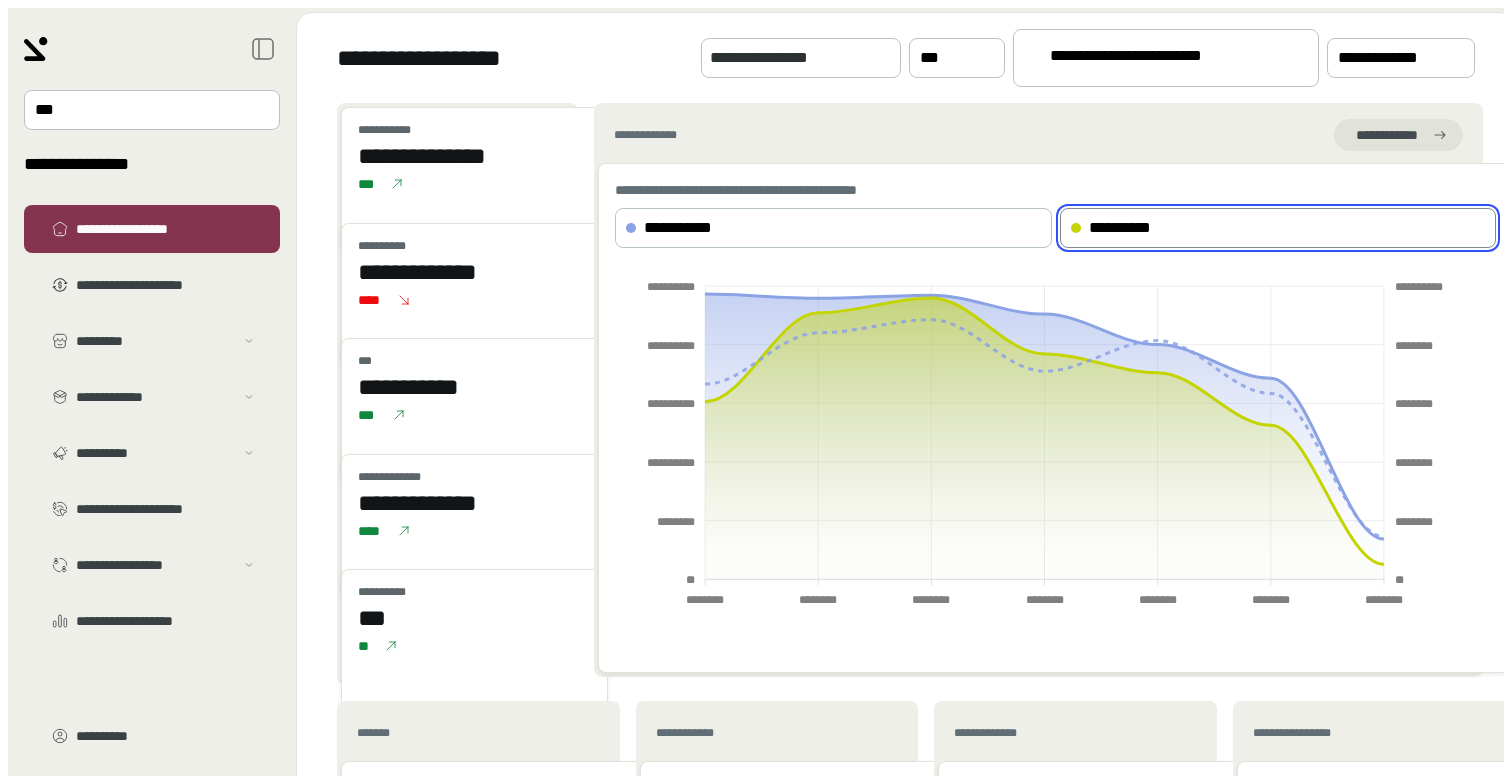 click on "**********" at bounding box center [1157, 59] 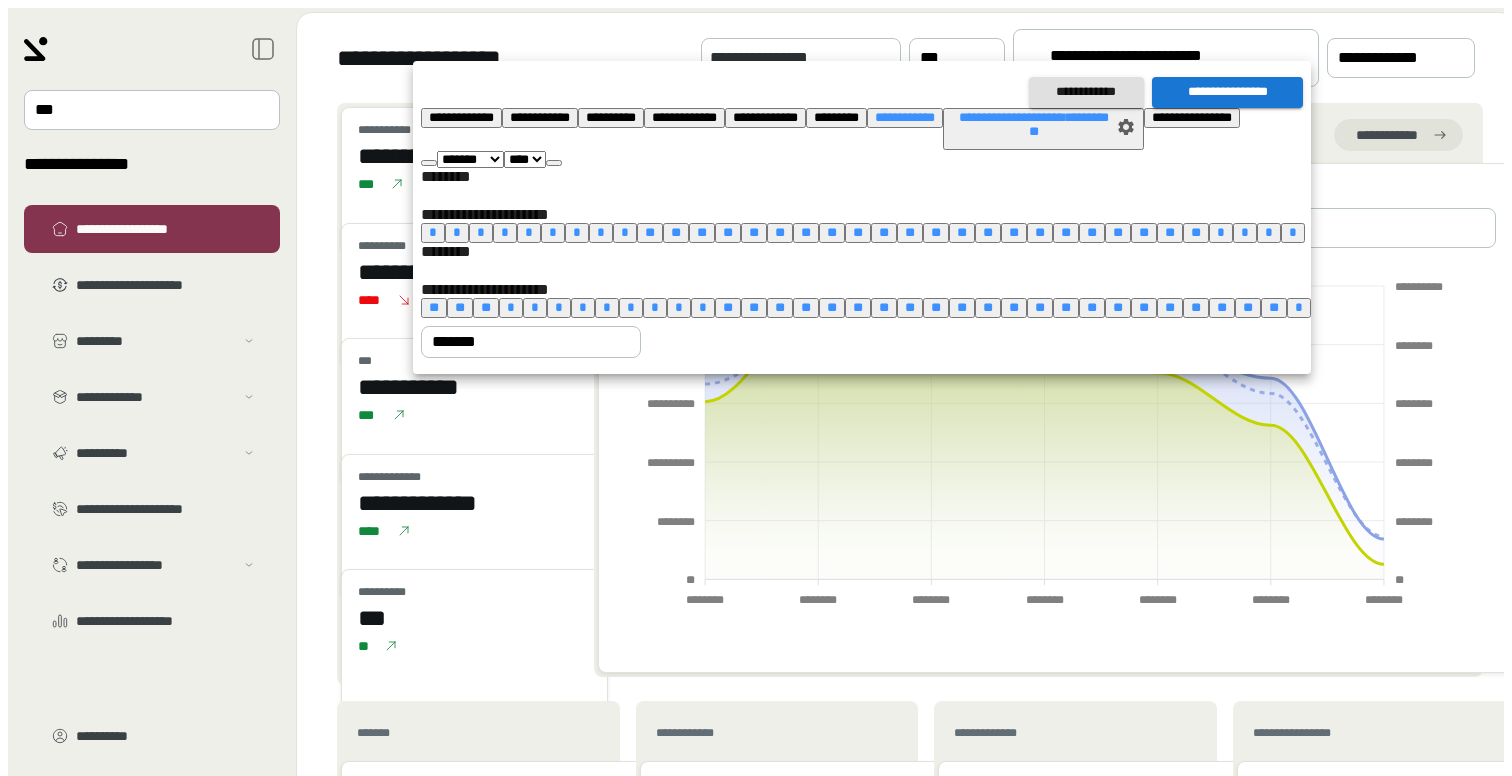 click on "**********" at bounding box center [461, 117] 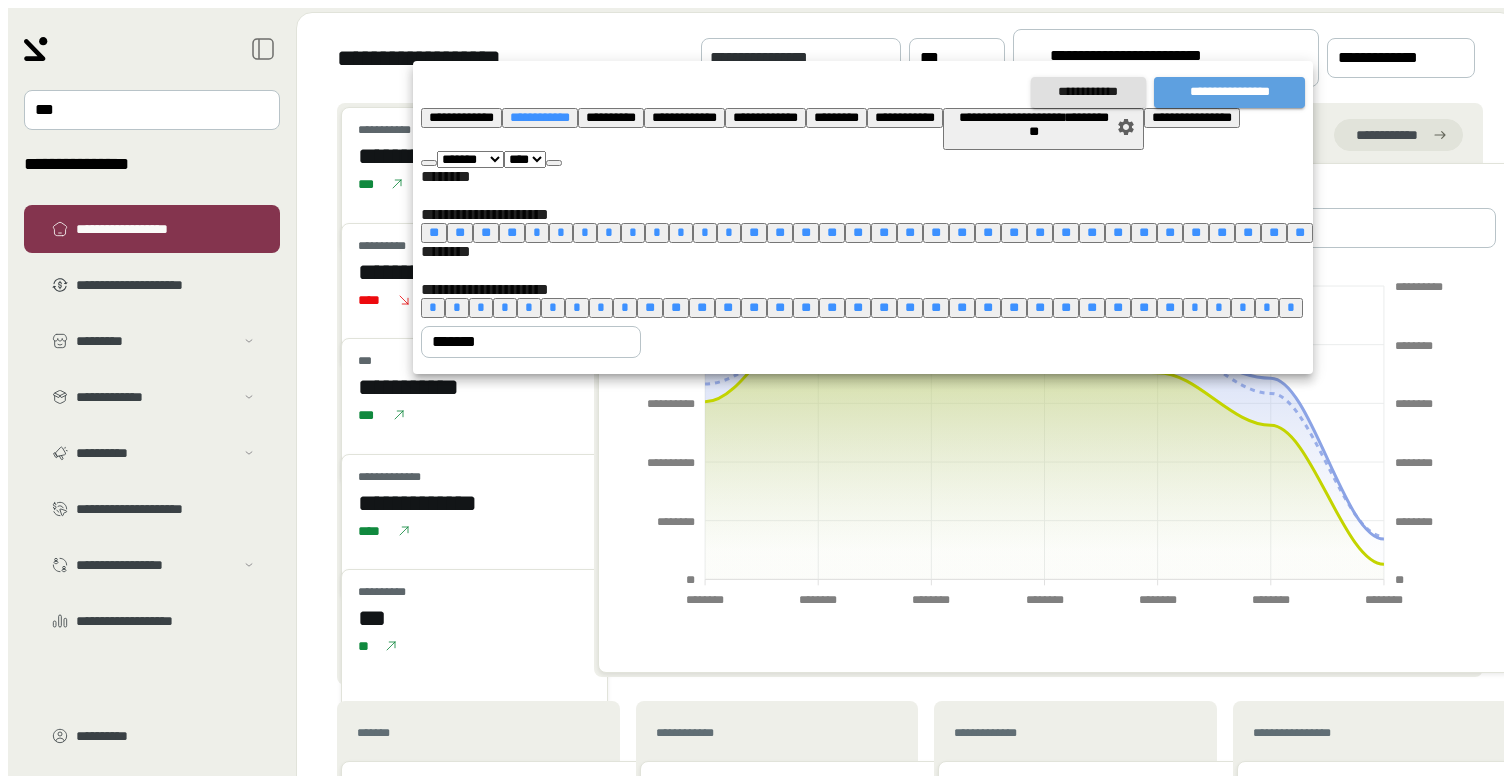 click on "**********" at bounding box center (1229, 92) 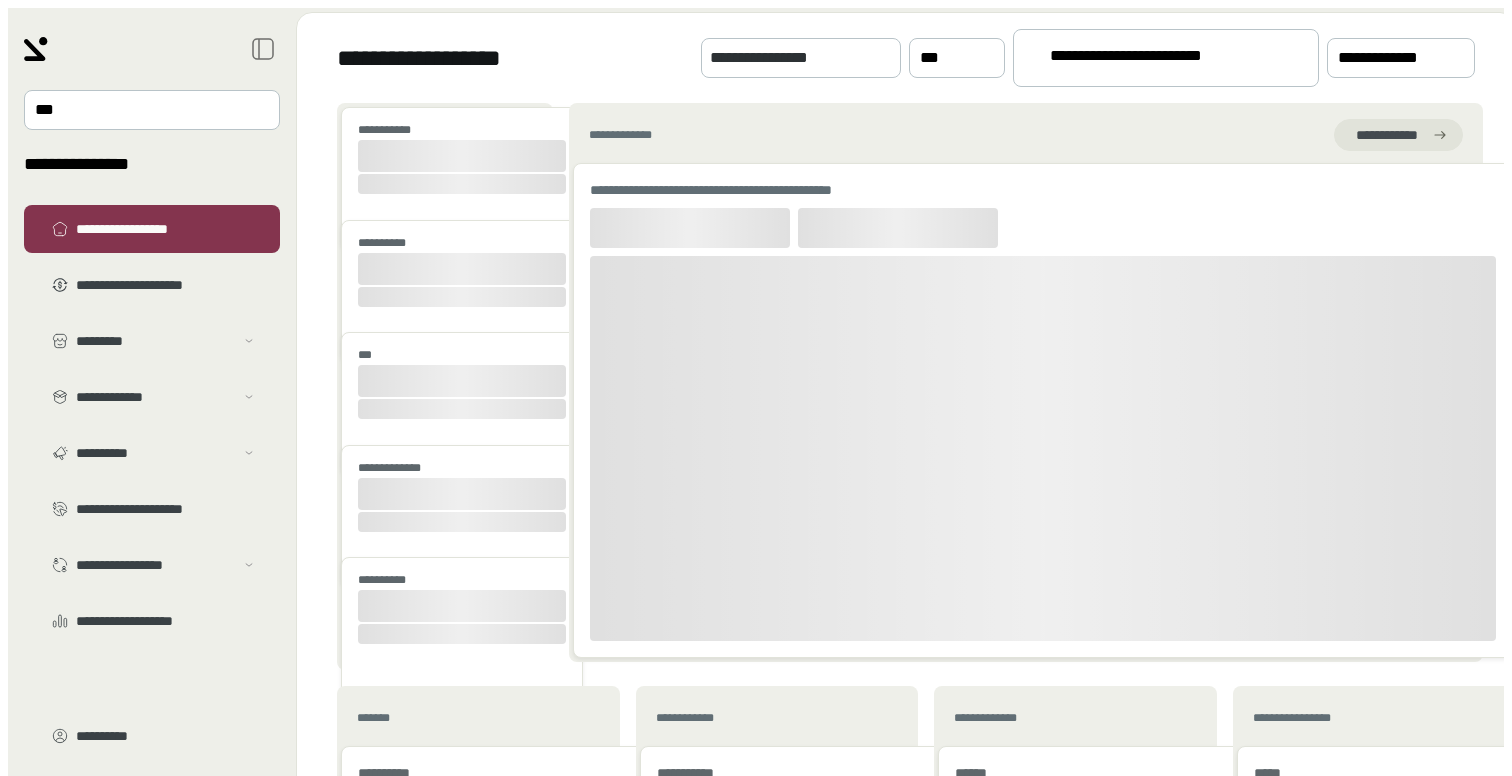 click on "**********" at bounding box center [1157, 59] 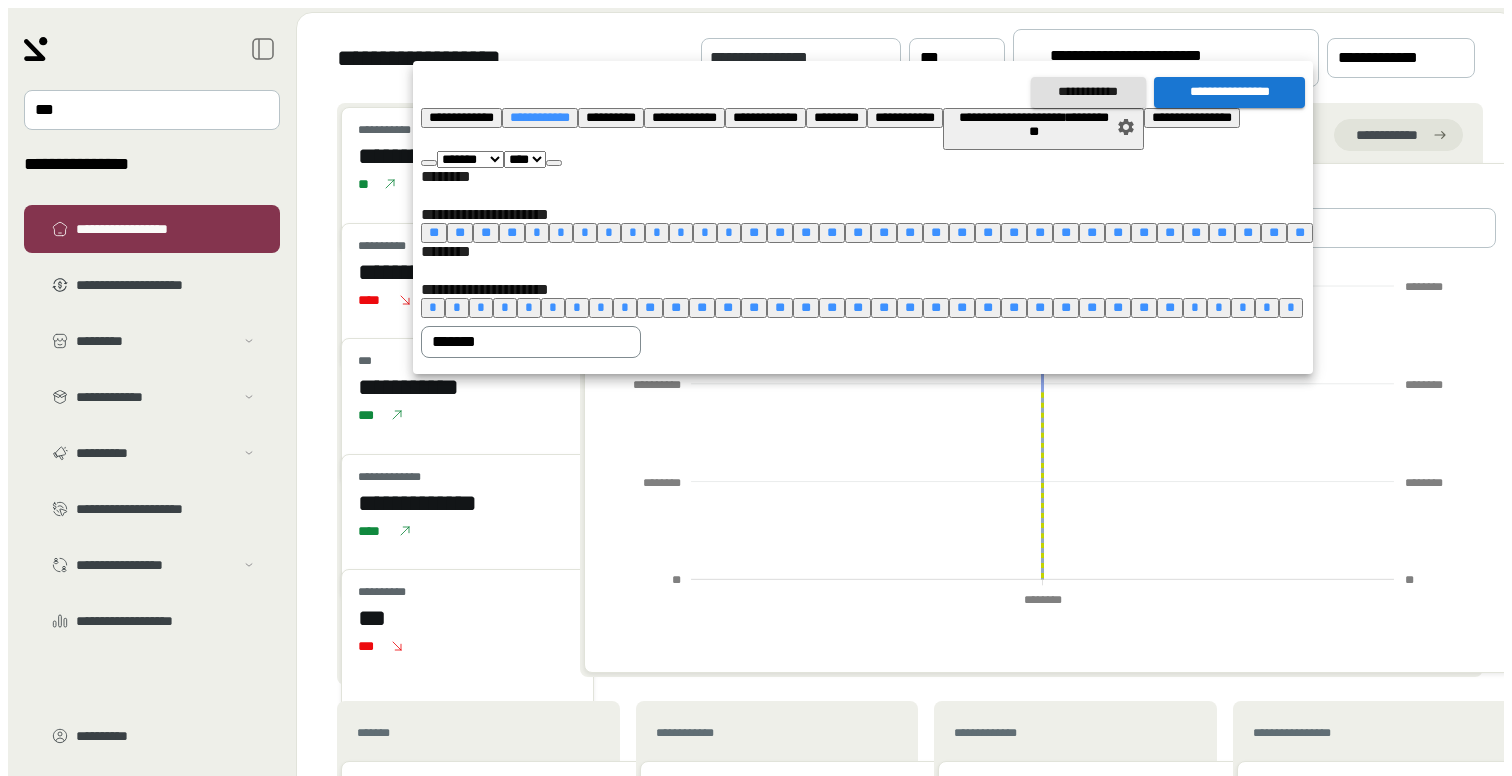 click on "*******" at bounding box center [517, 342] 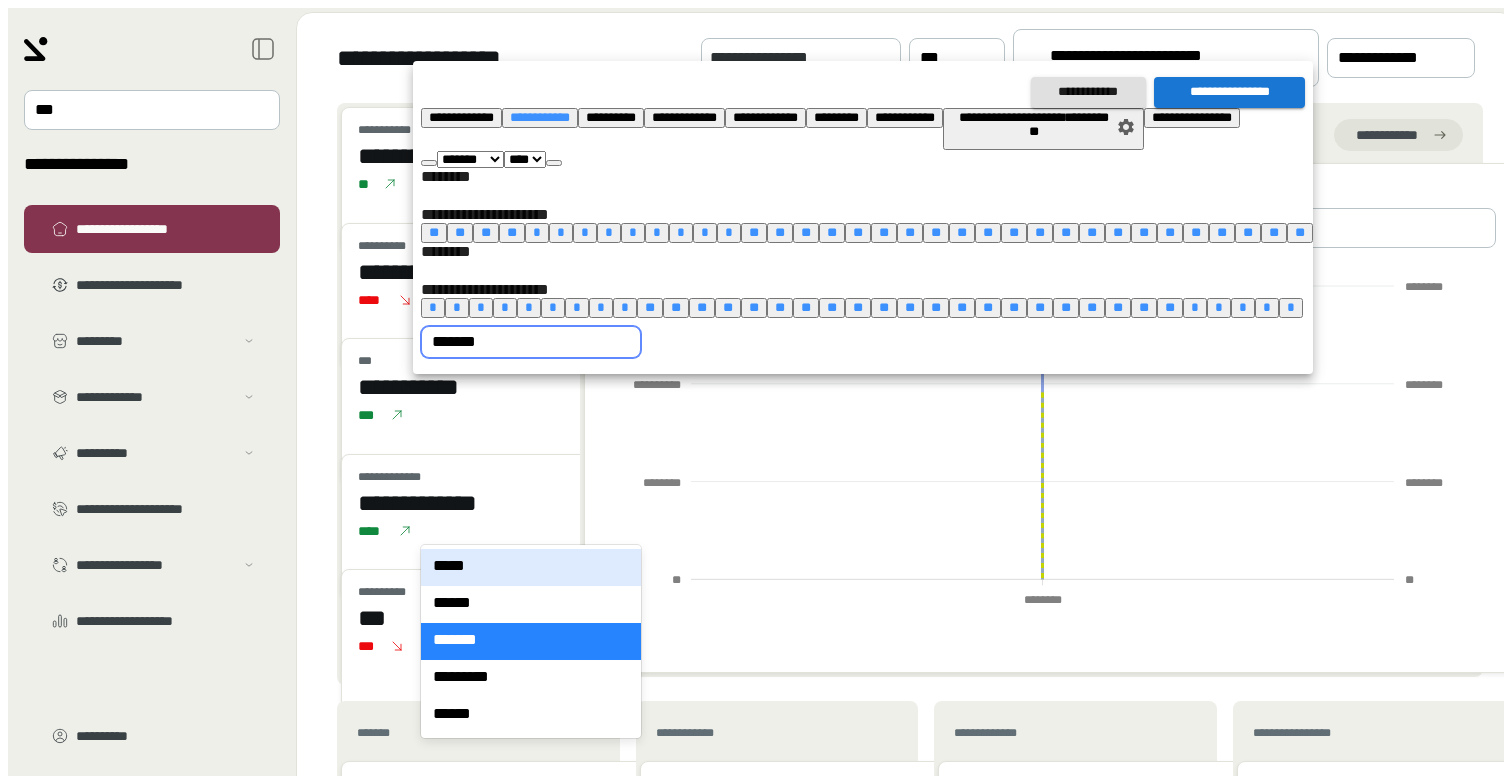 click on "*****" at bounding box center [531, 567] 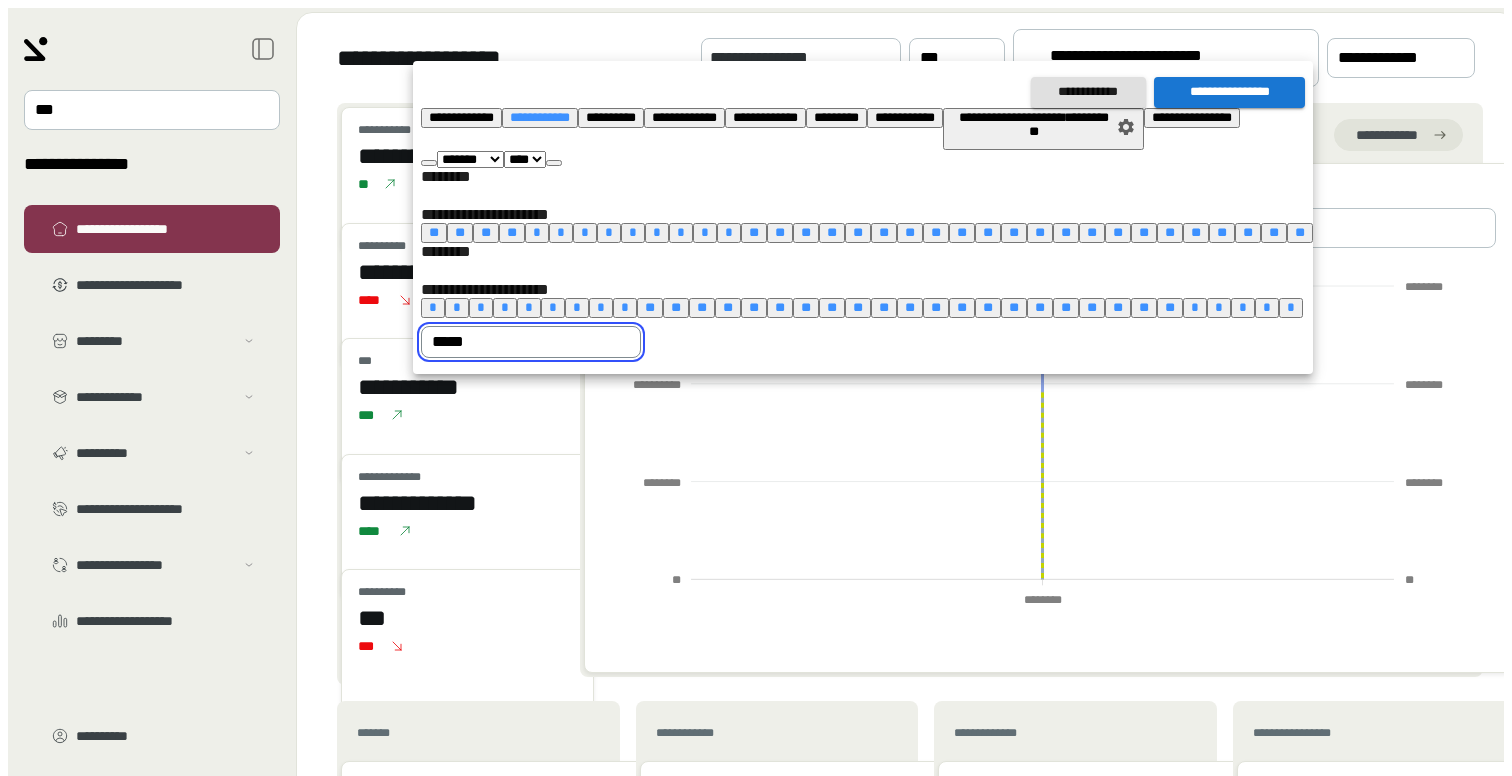 click on "**********" at bounding box center [1229, 92] 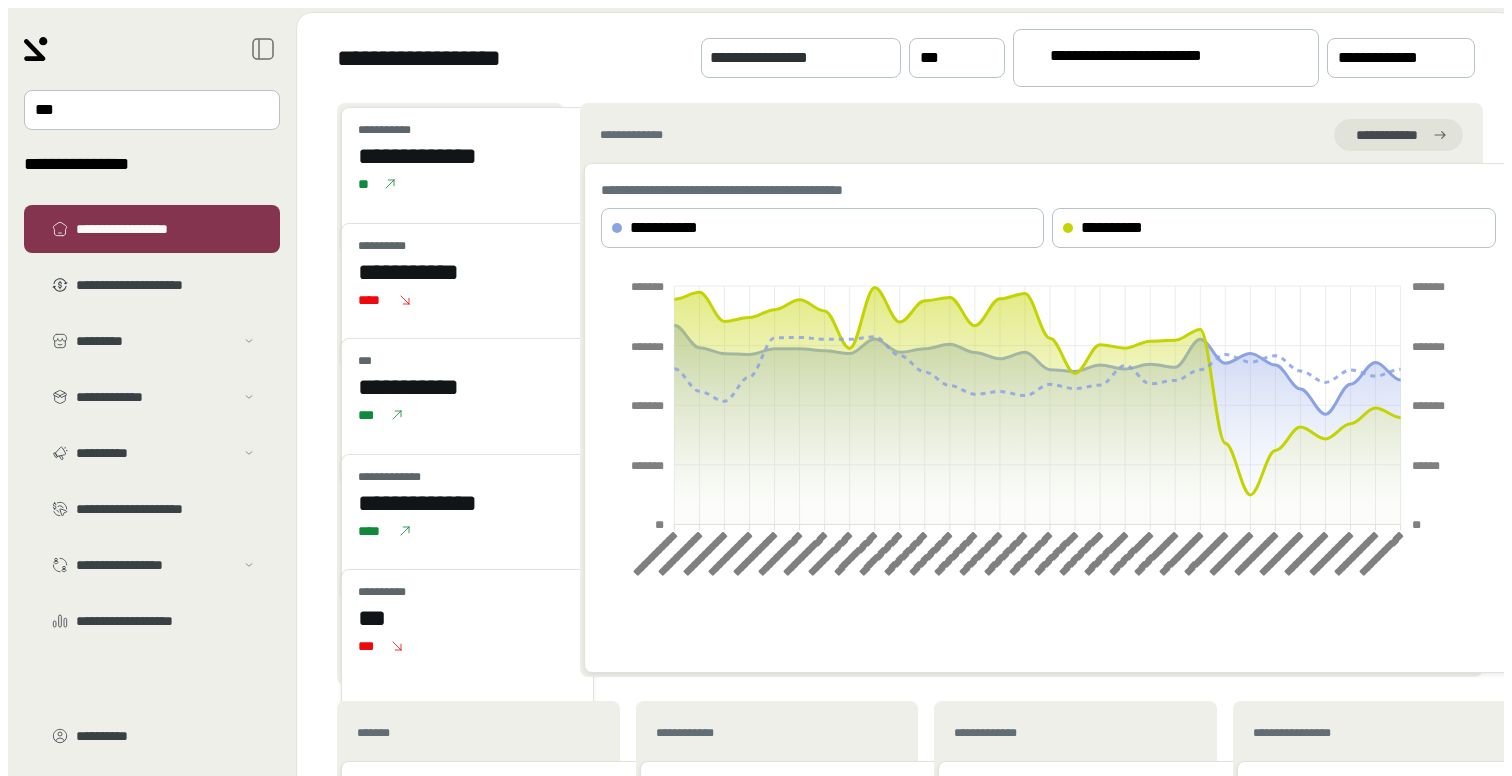 click on "**********" at bounding box center [1166, 58] 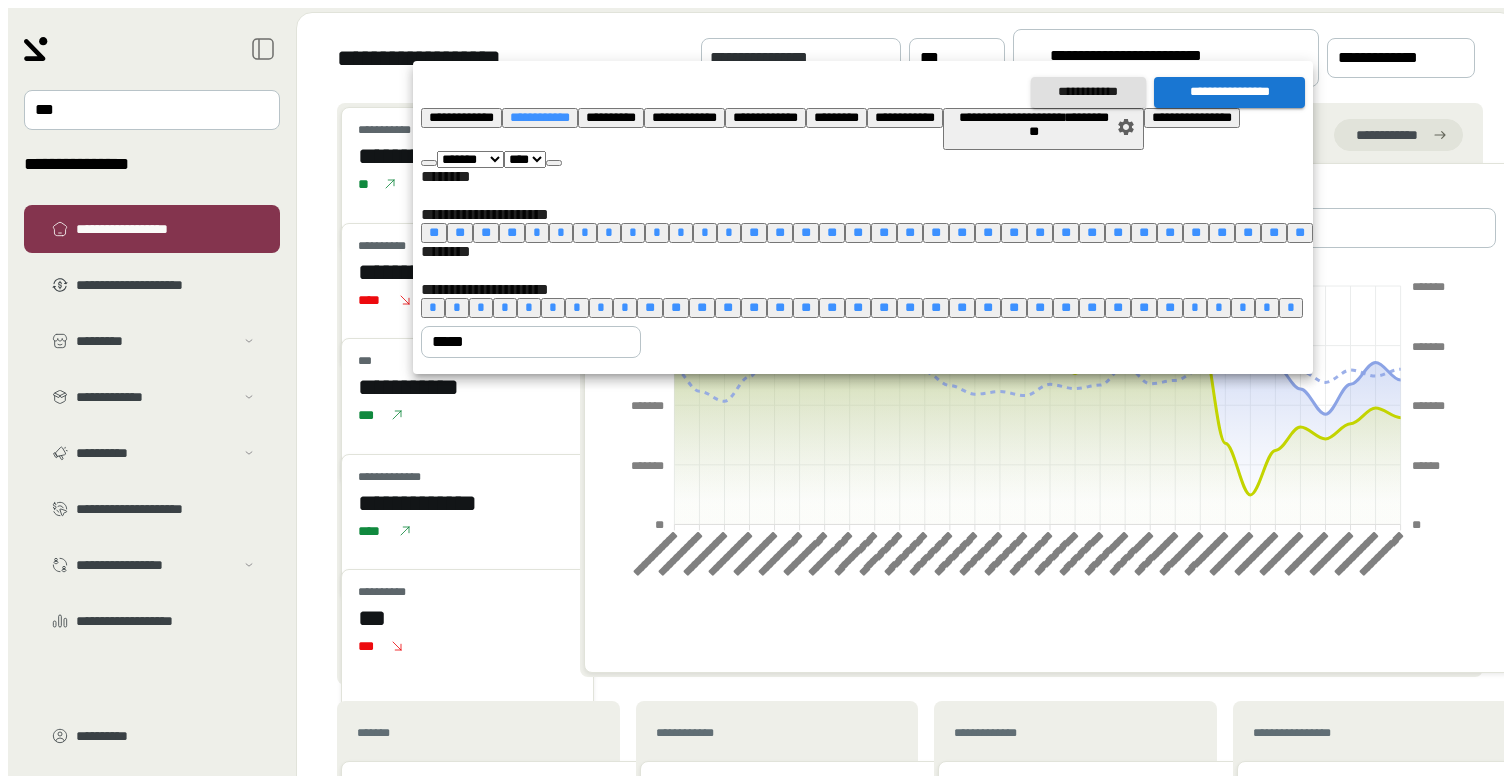 click at bounding box center [756, 388] 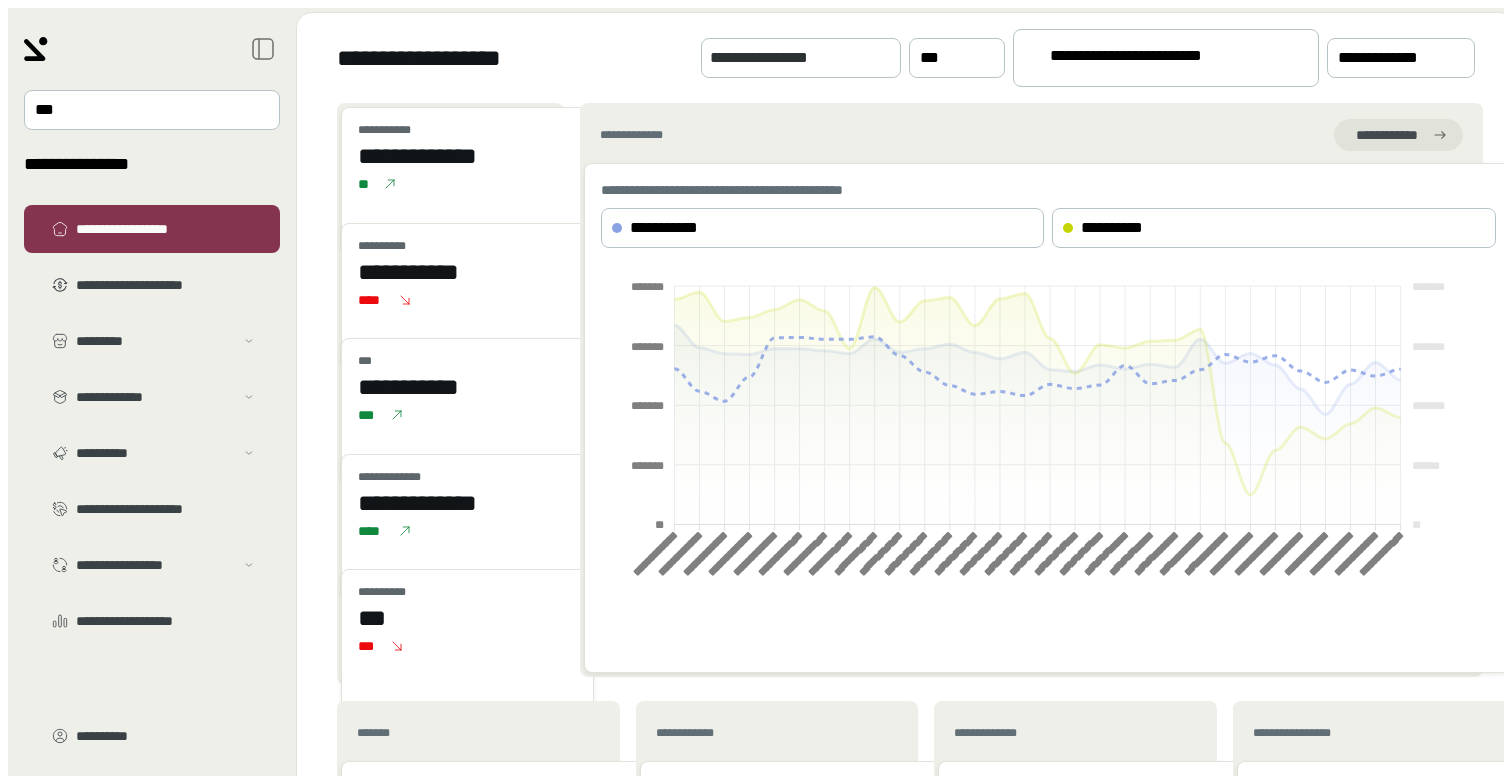 click on "**********" at bounding box center (645, 780) 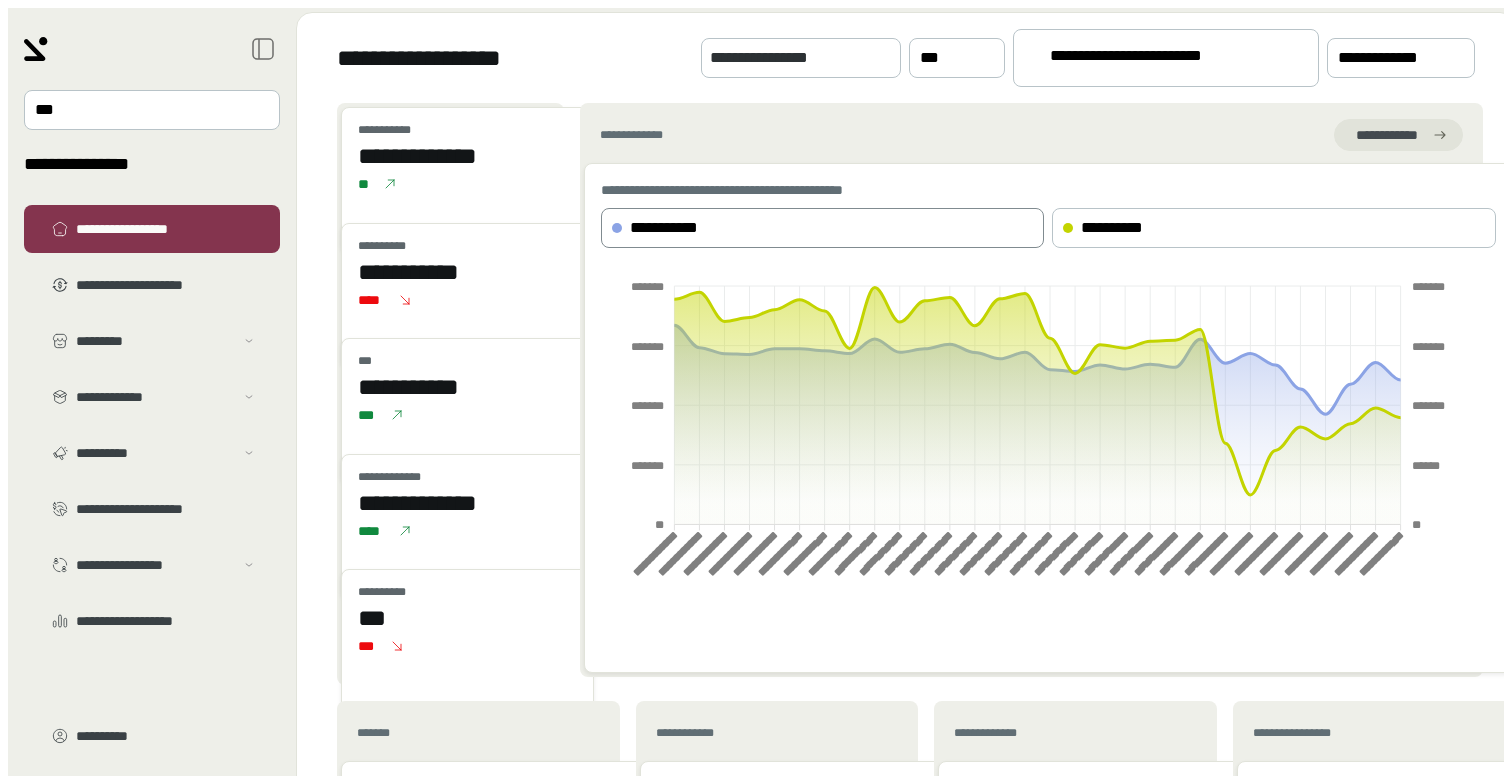 click on "**********" at bounding box center [806, 228] 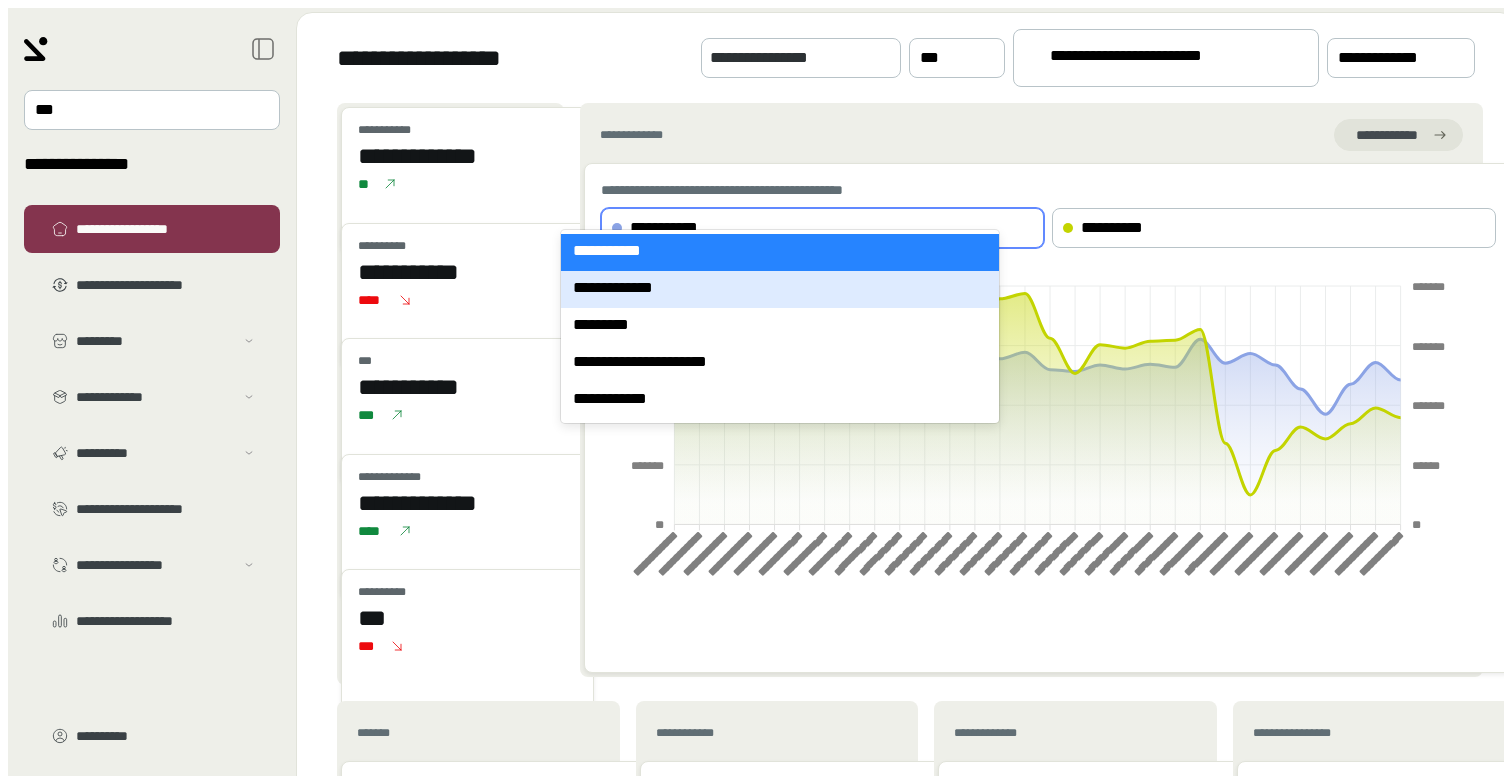 click on "**********" at bounding box center (780, 289) 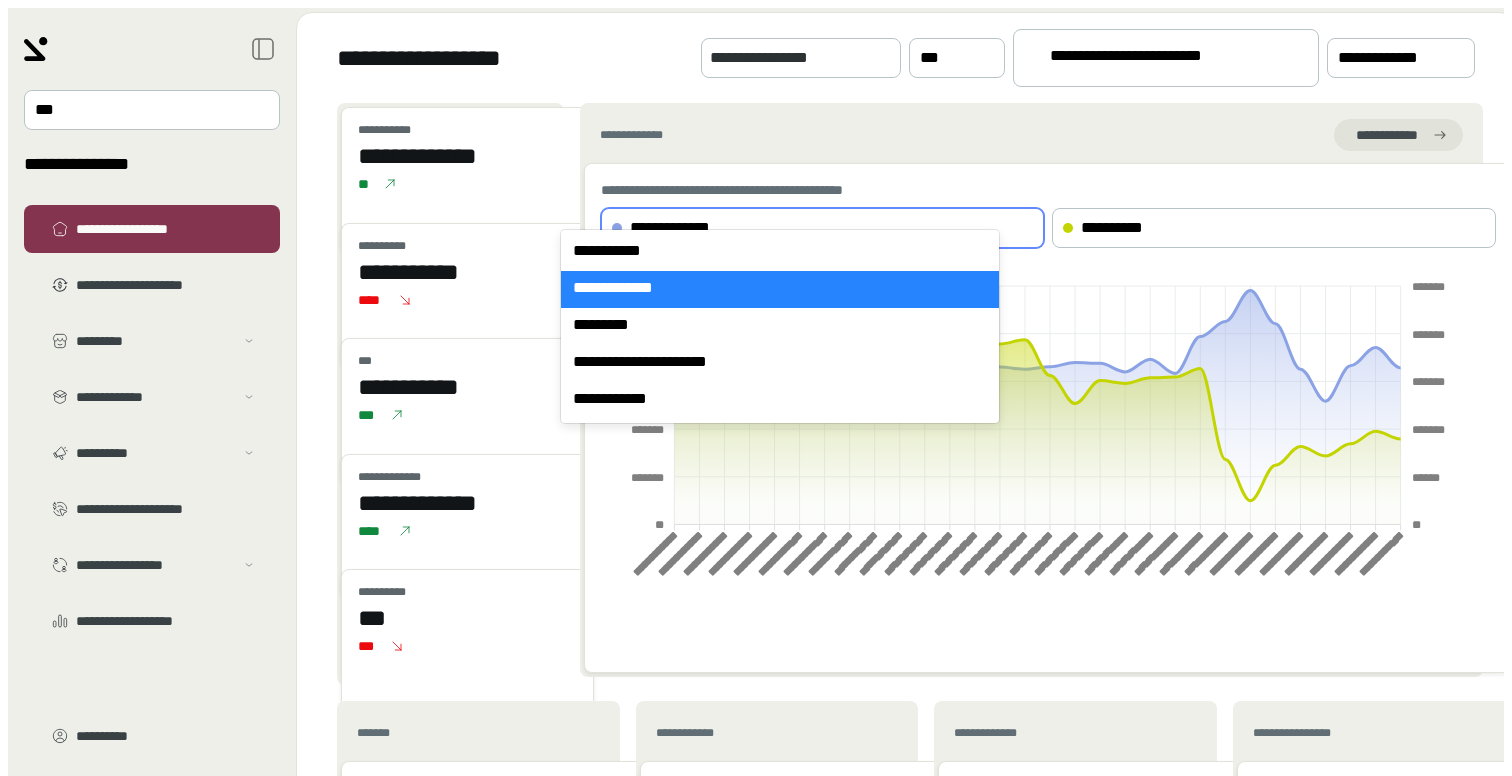 click on "**********" at bounding box center [806, 228] 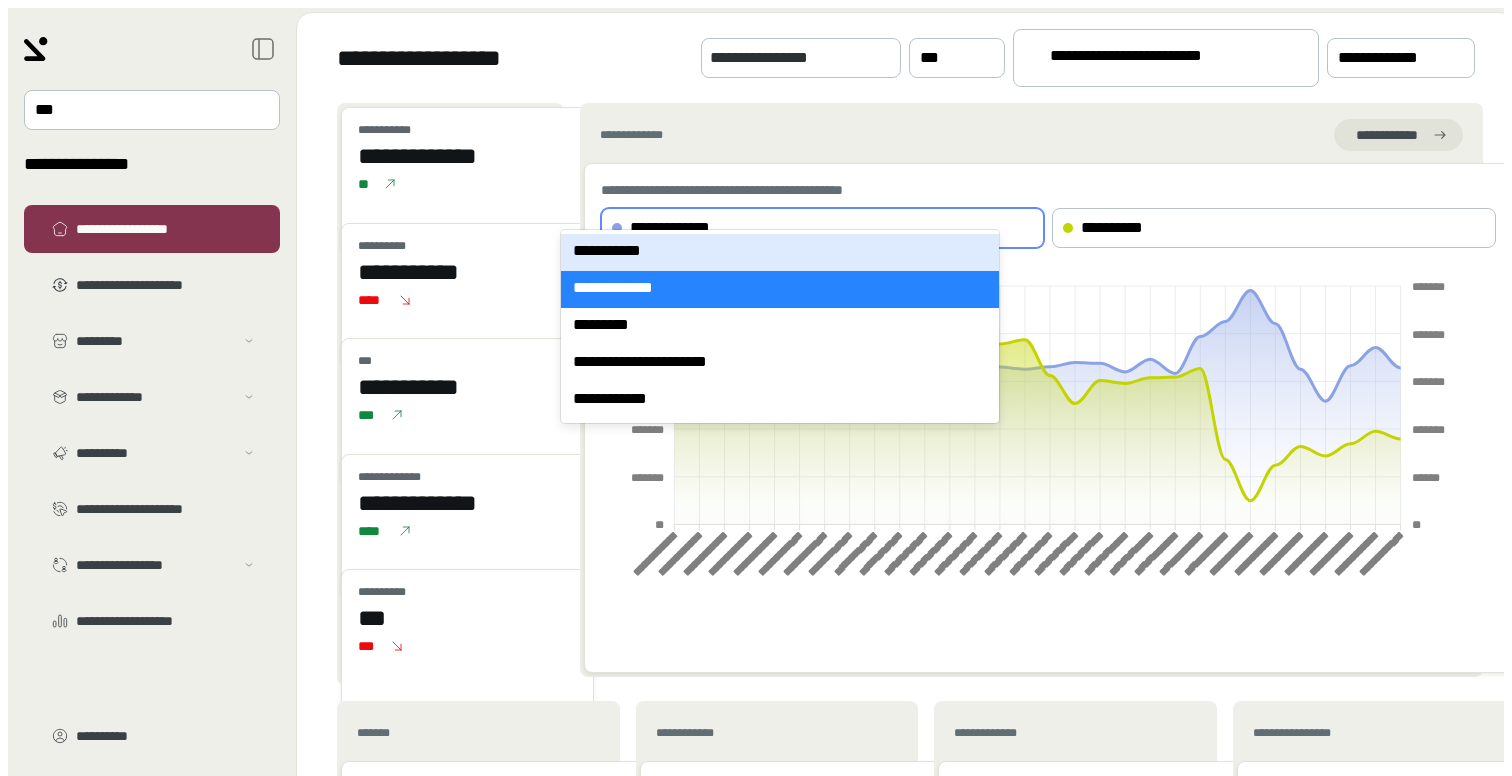 click on "**********" at bounding box center (780, 252) 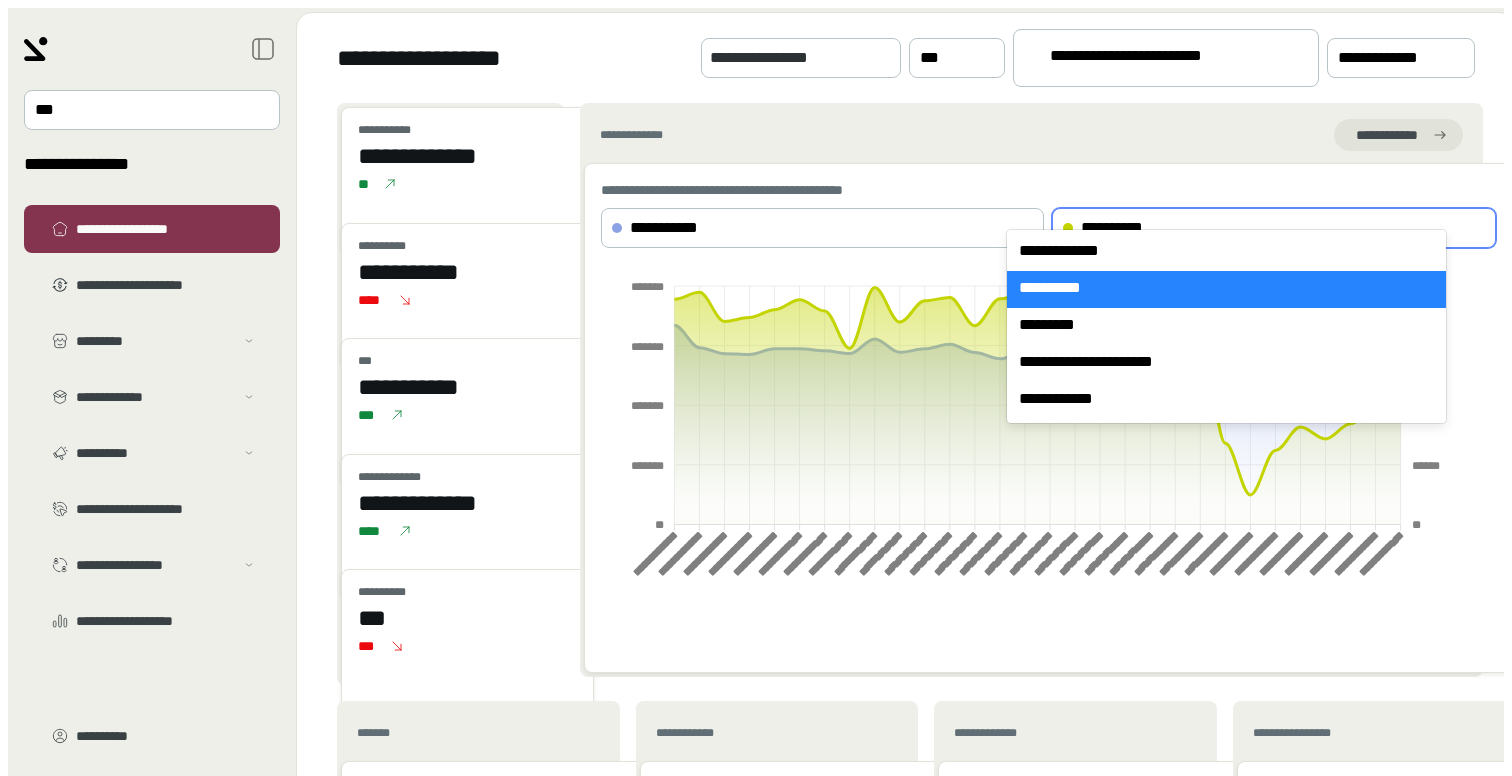 click on "**********" at bounding box center (1274, 228) 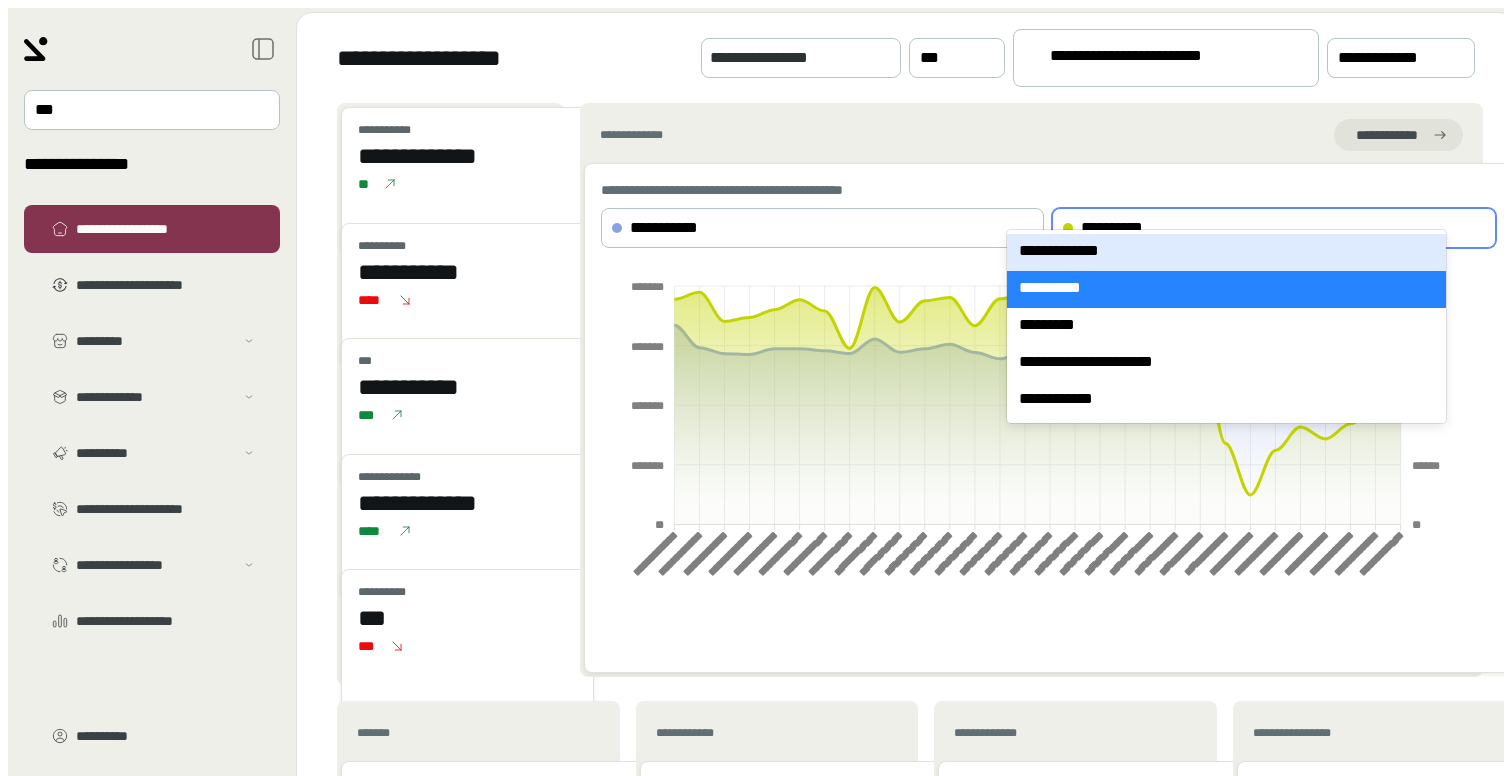 click on "**********" at bounding box center [1226, 252] 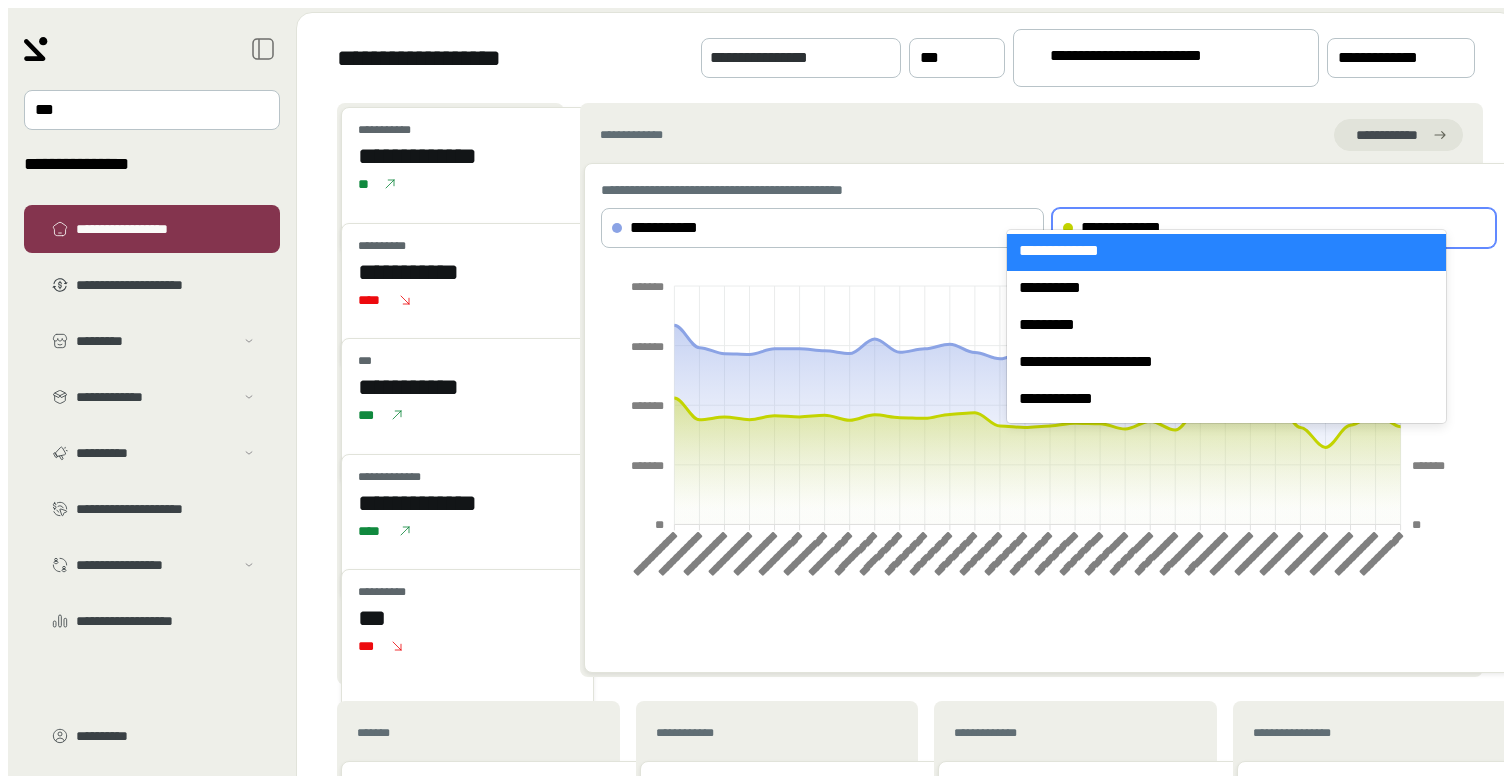 click on "**********" at bounding box center (1257, 228) 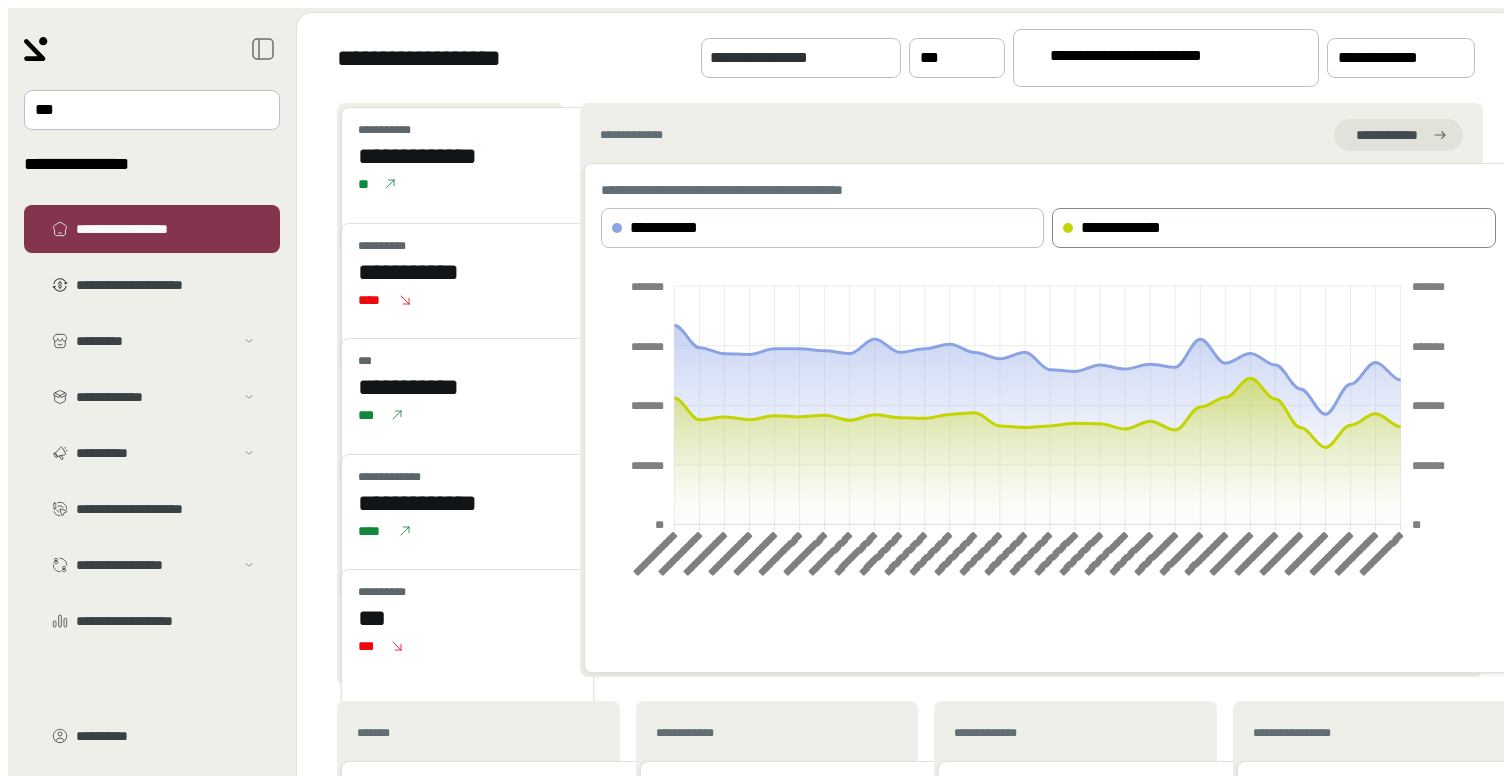 click on "**********" at bounding box center [1257, 228] 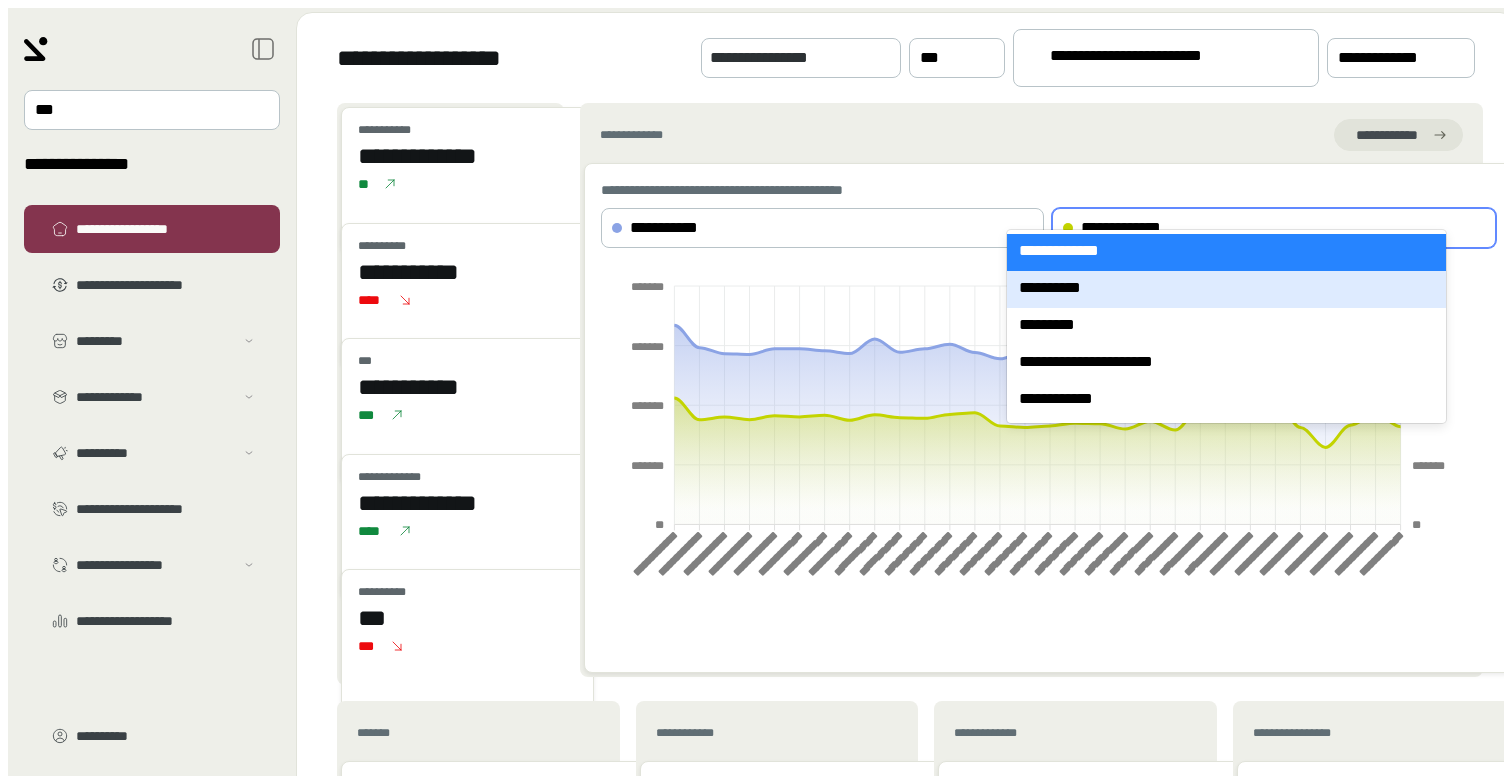 click on "**********" at bounding box center [1226, 289] 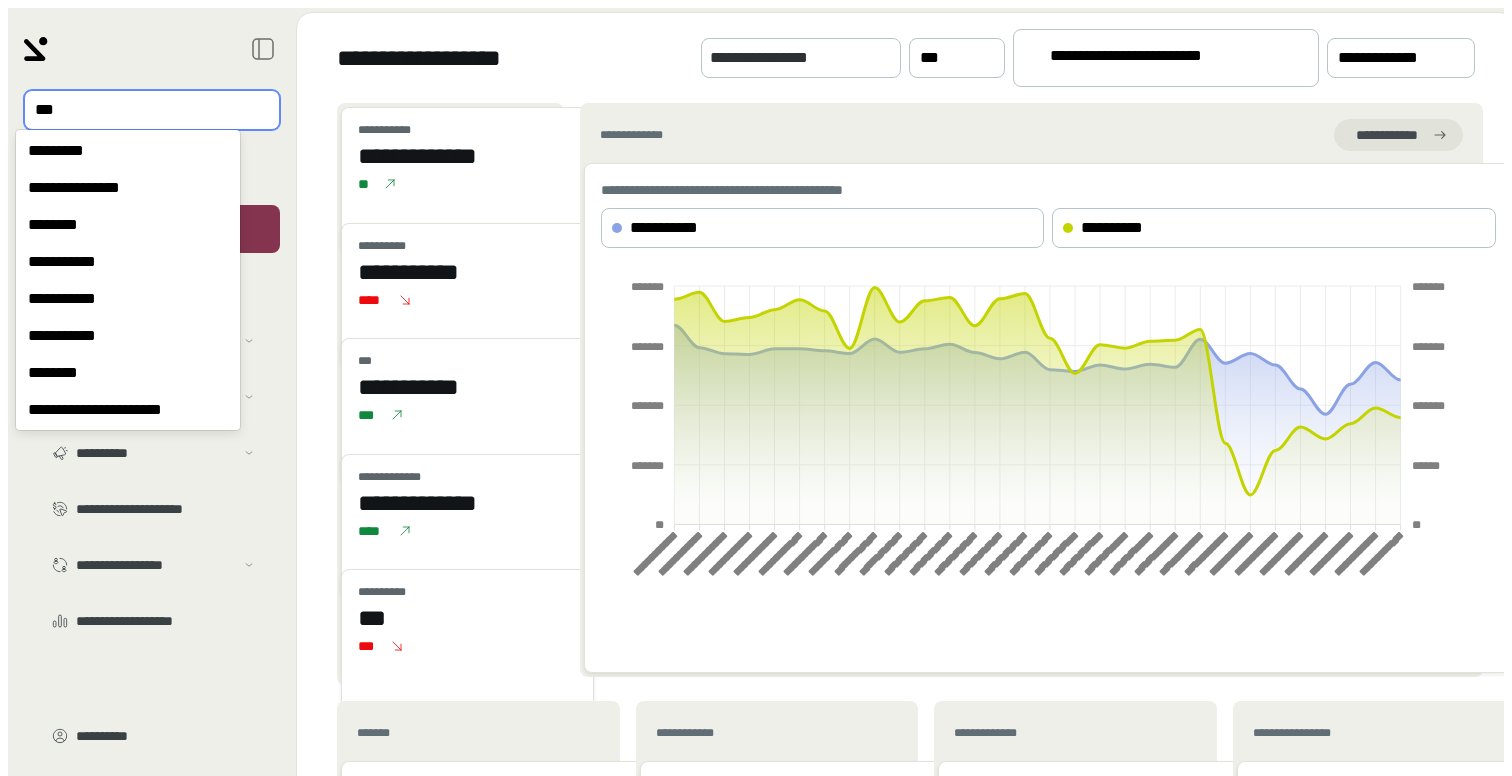 click on "***" at bounding box center (138, 110) 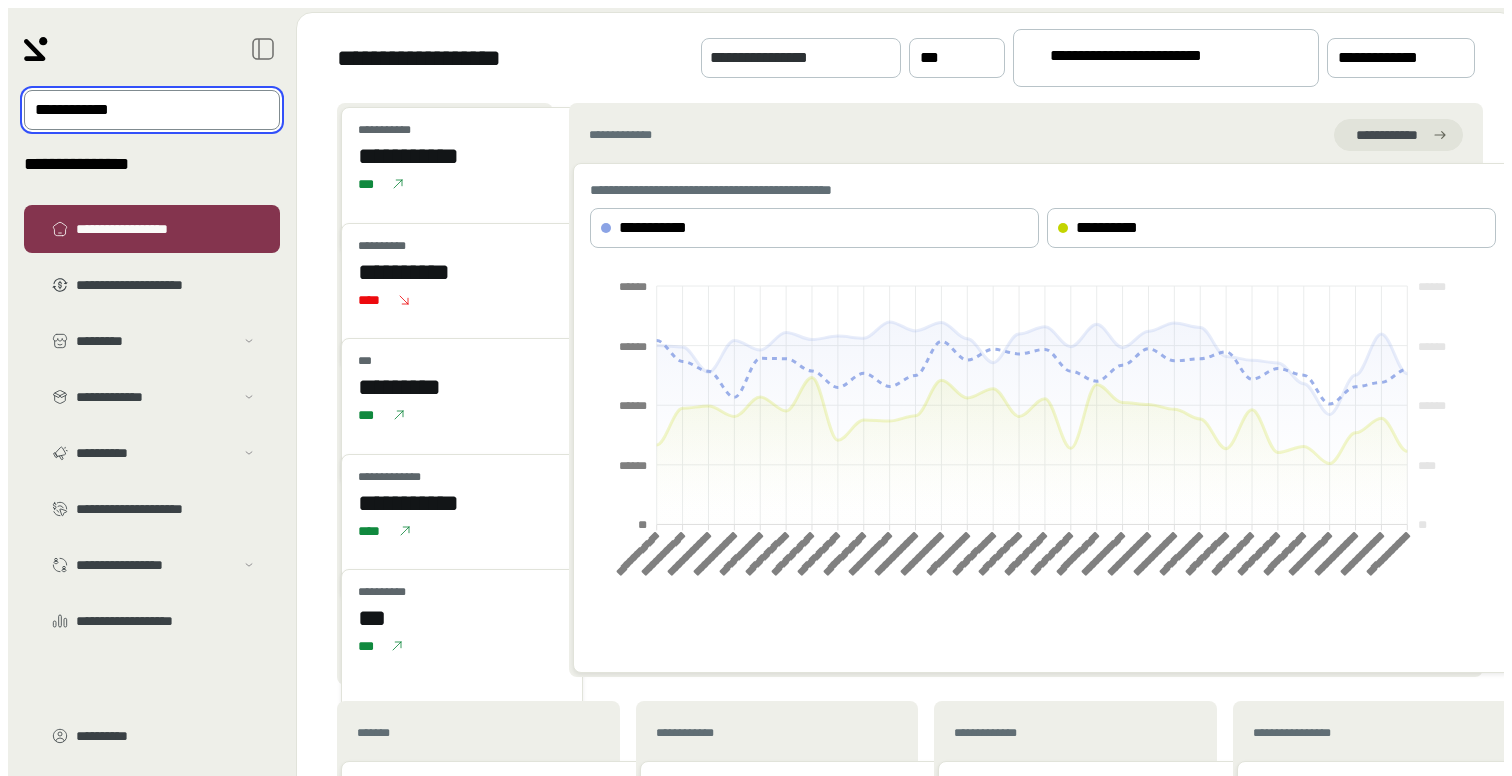 click on "**********" at bounding box center [634, 780] 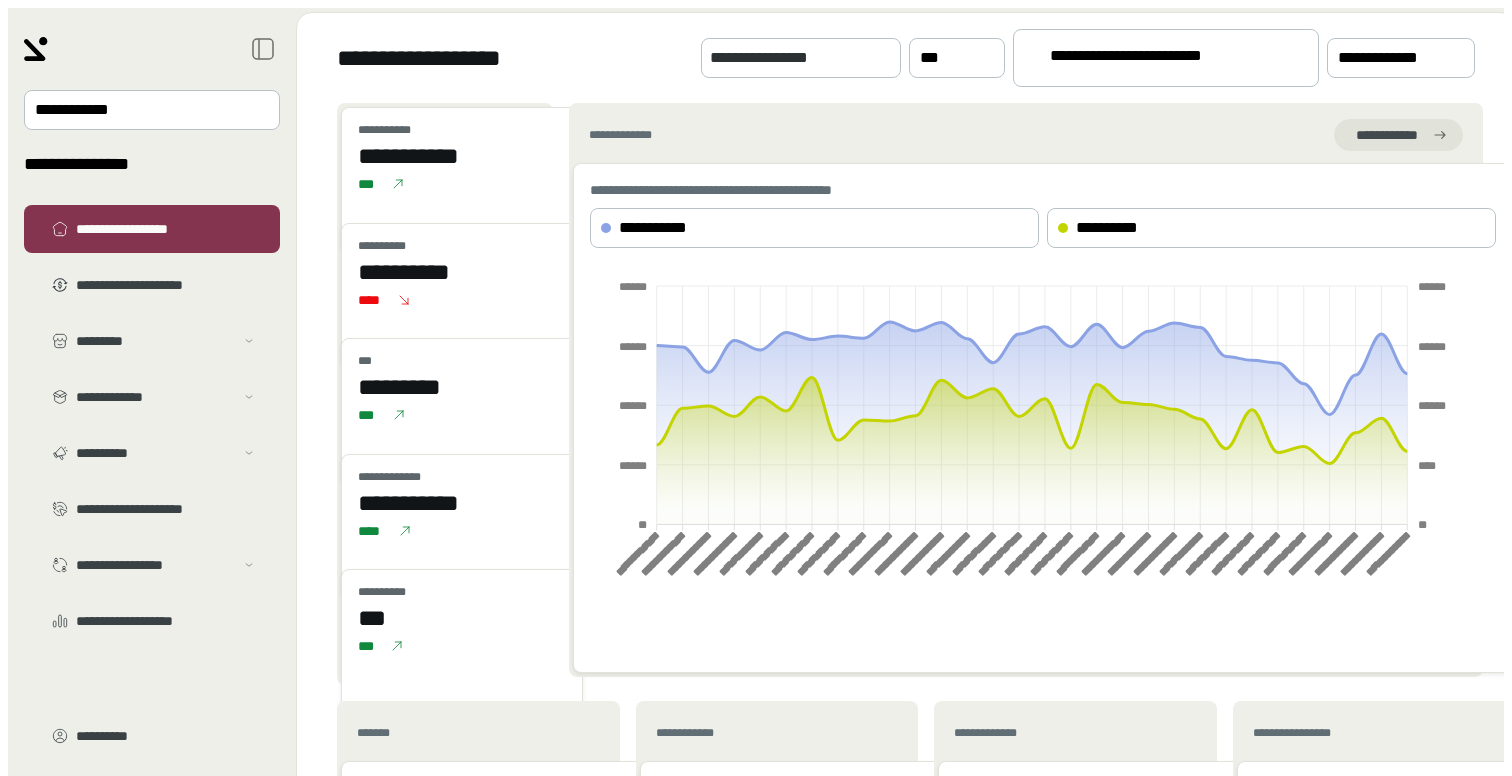 click on "**********" at bounding box center (1157, 59) 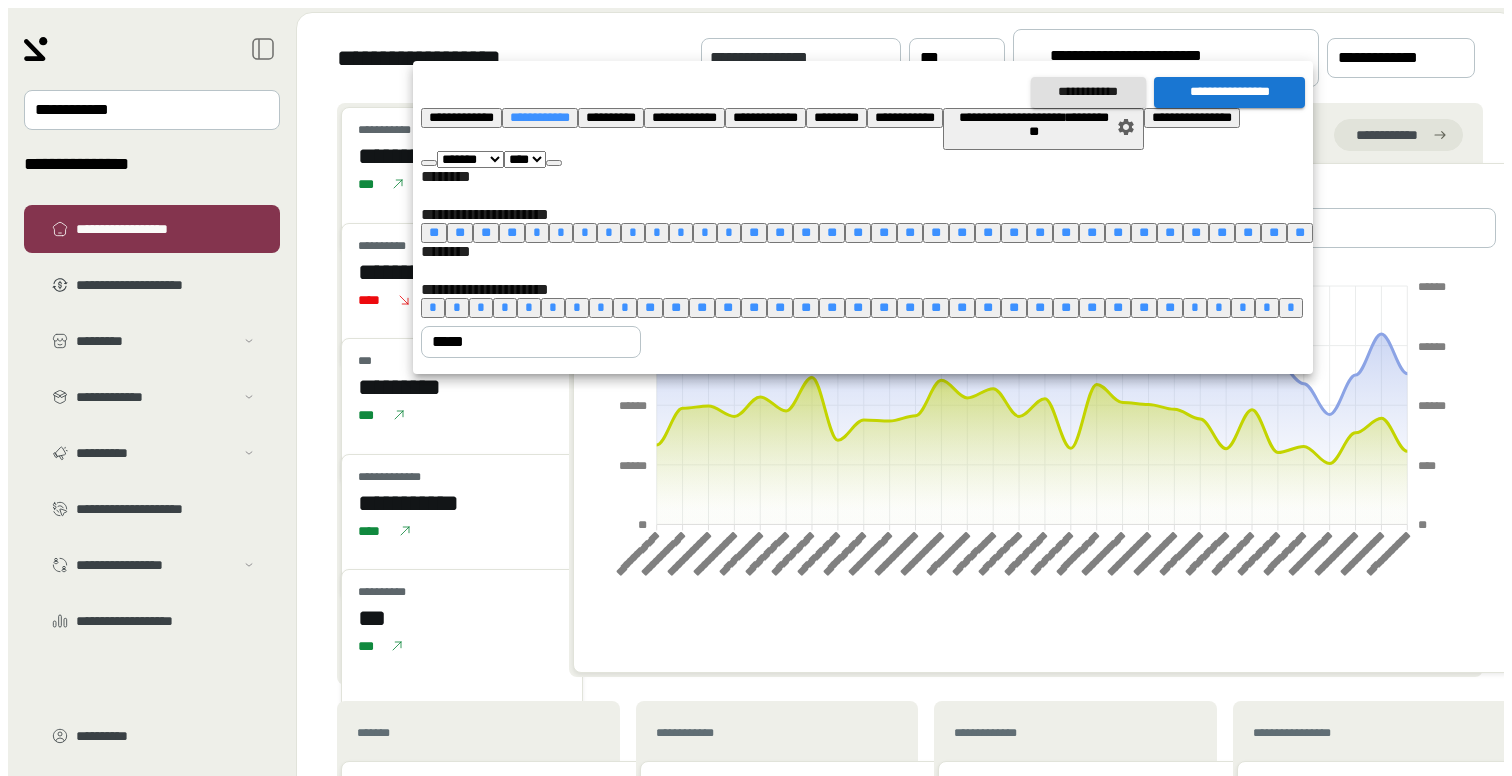 click on "**********" at bounding box center (461, 117) 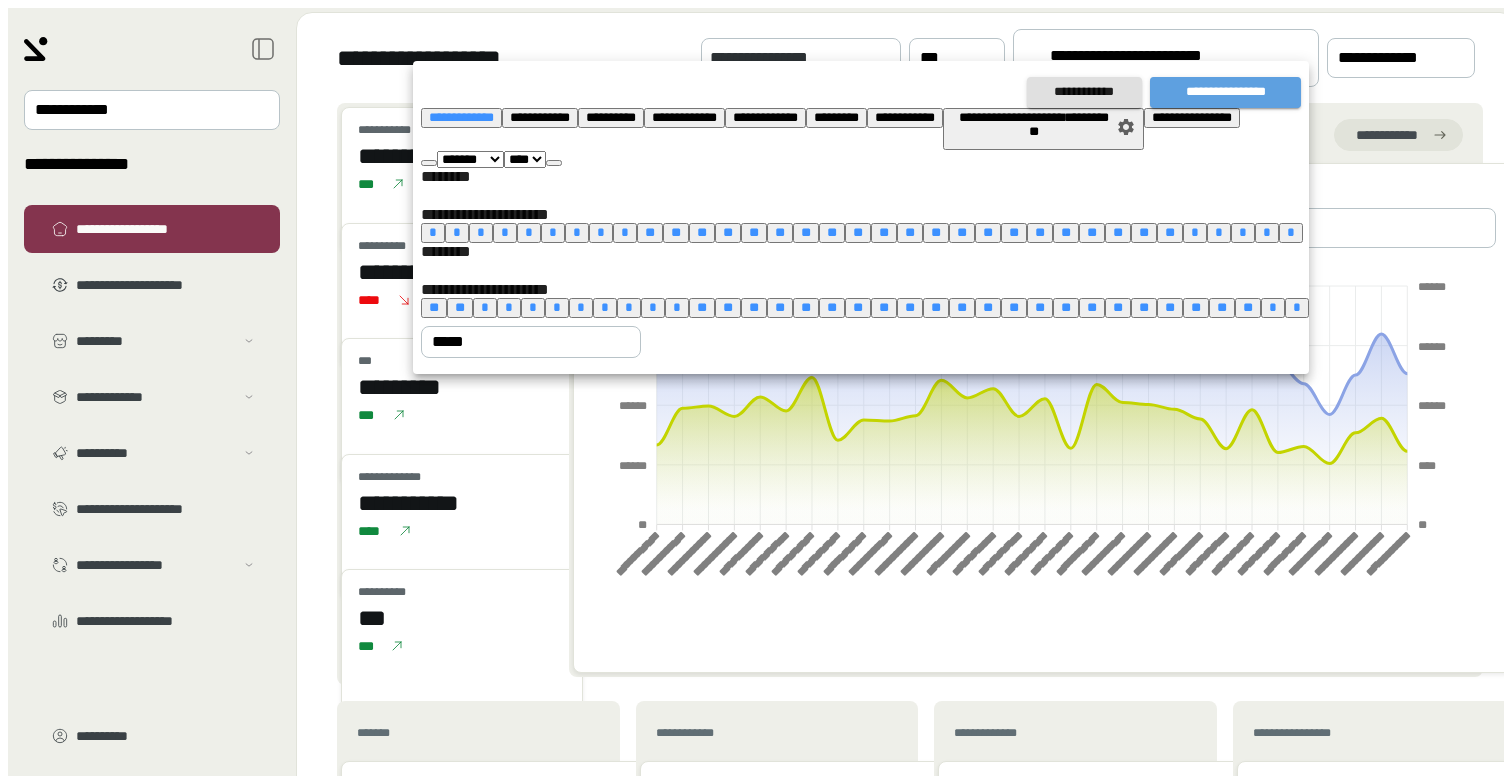 click on "**********" at bounding box center [1225, 92] 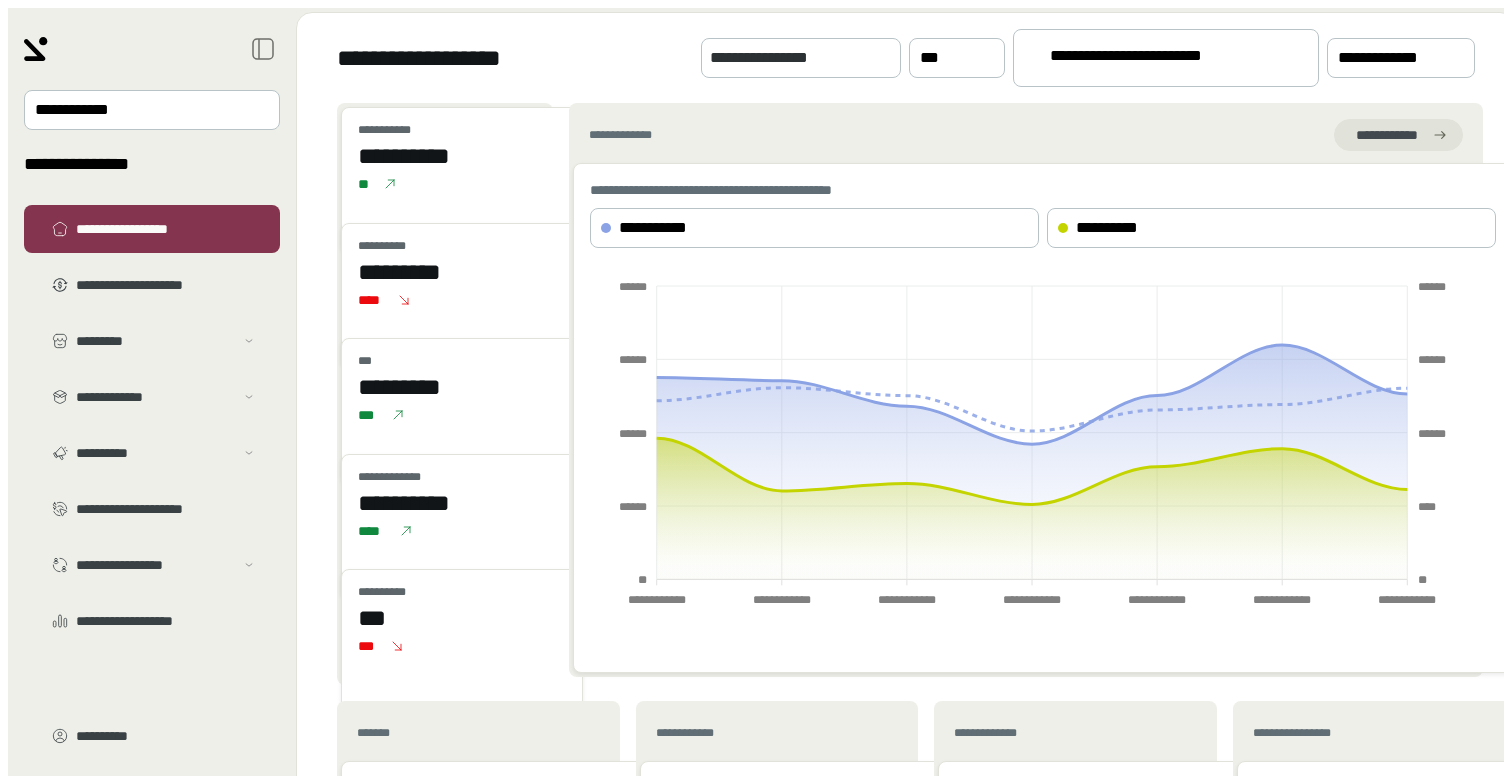 click on "**********" at bounding box center (1166, 58) 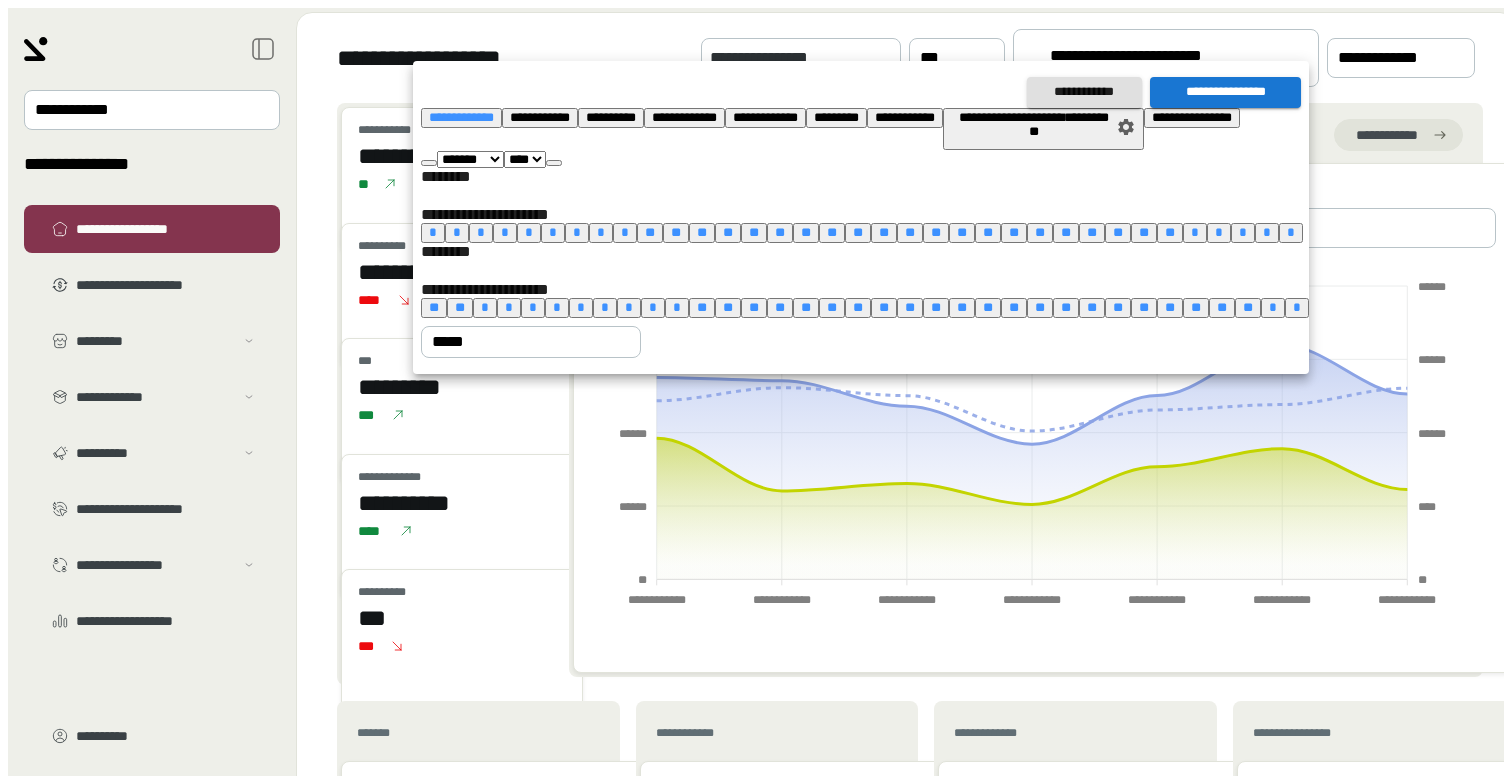 click on "*" at bounding box center (485, 307) 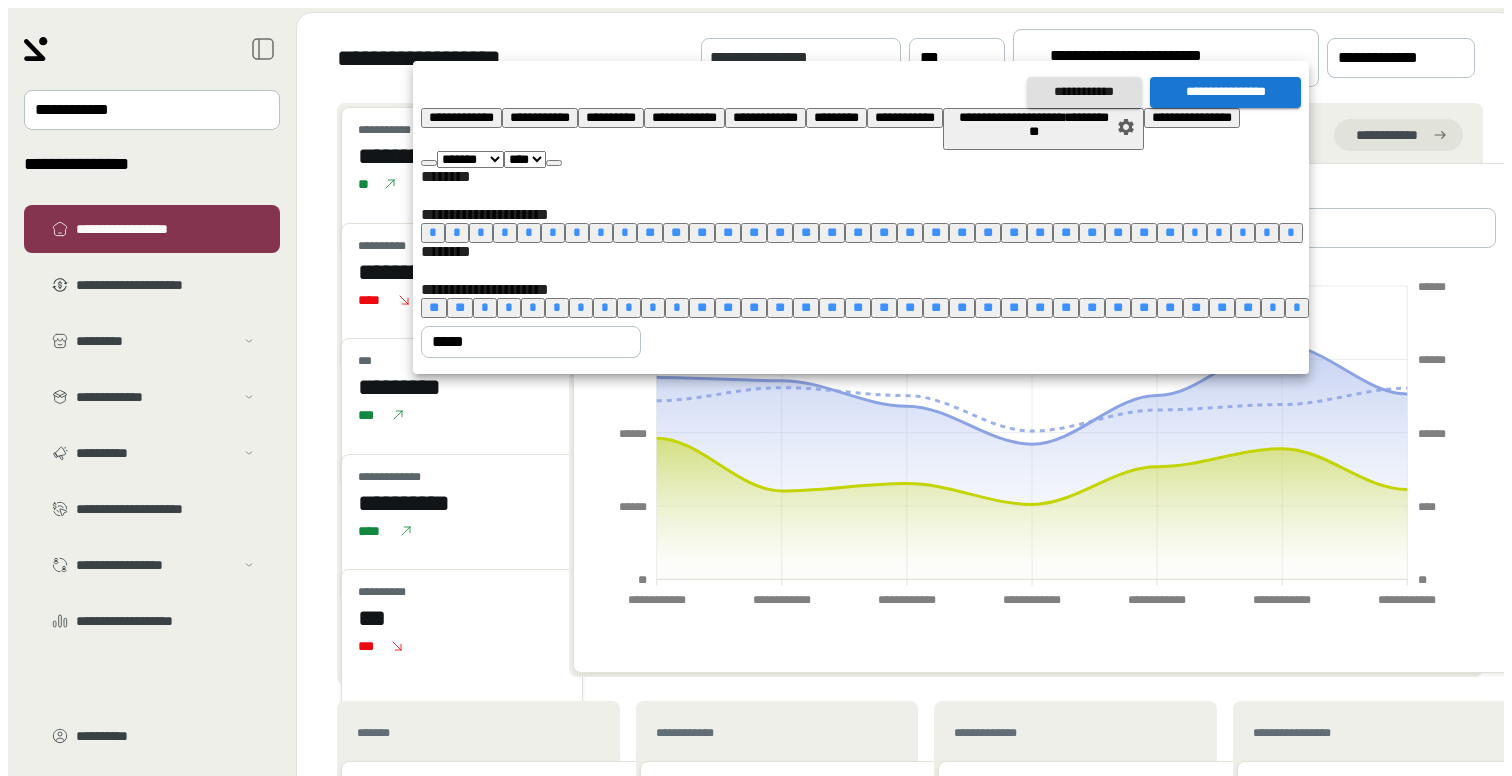 click on "*" at bounding box center [653, 307] 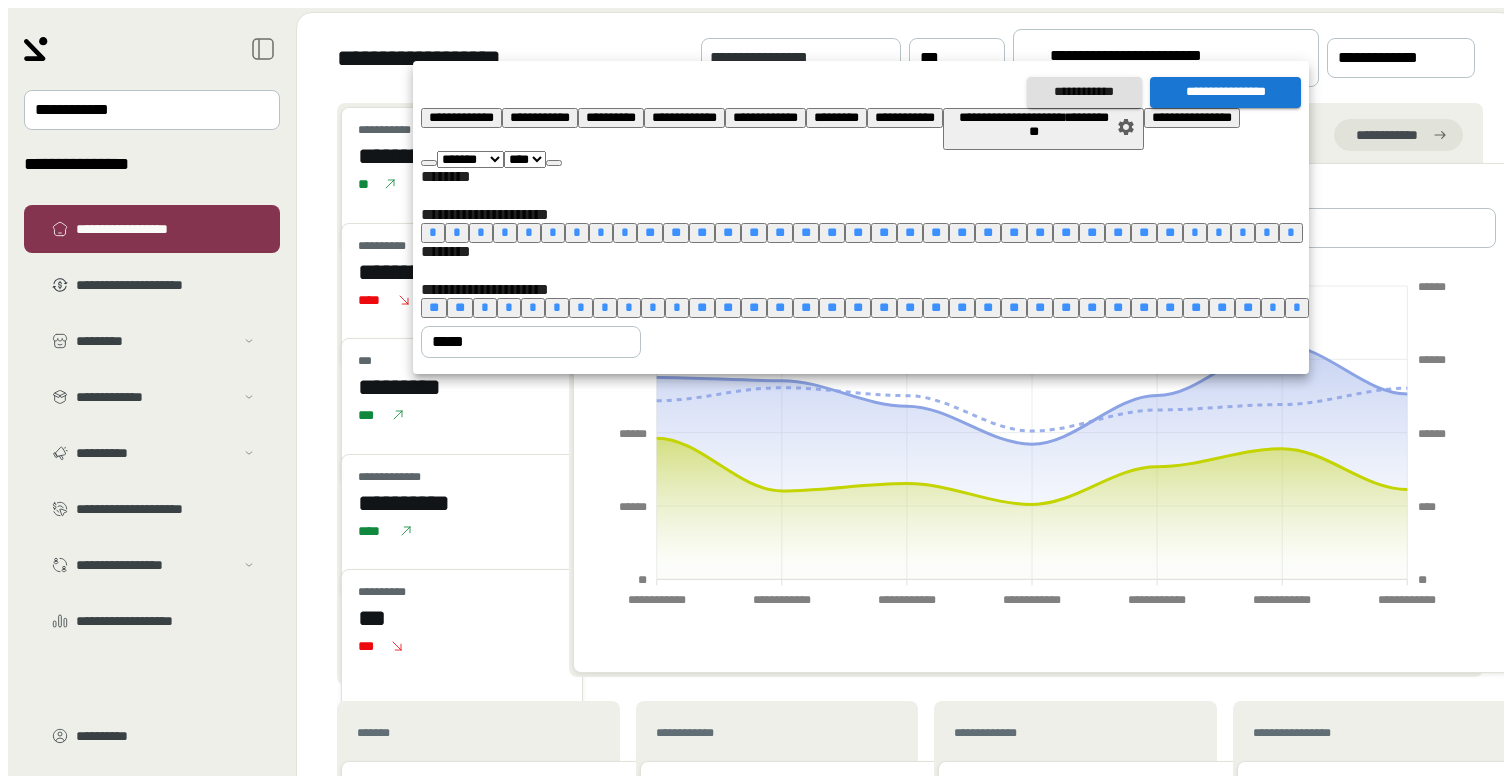 click on "**********" at bounding box center (1225, 92) 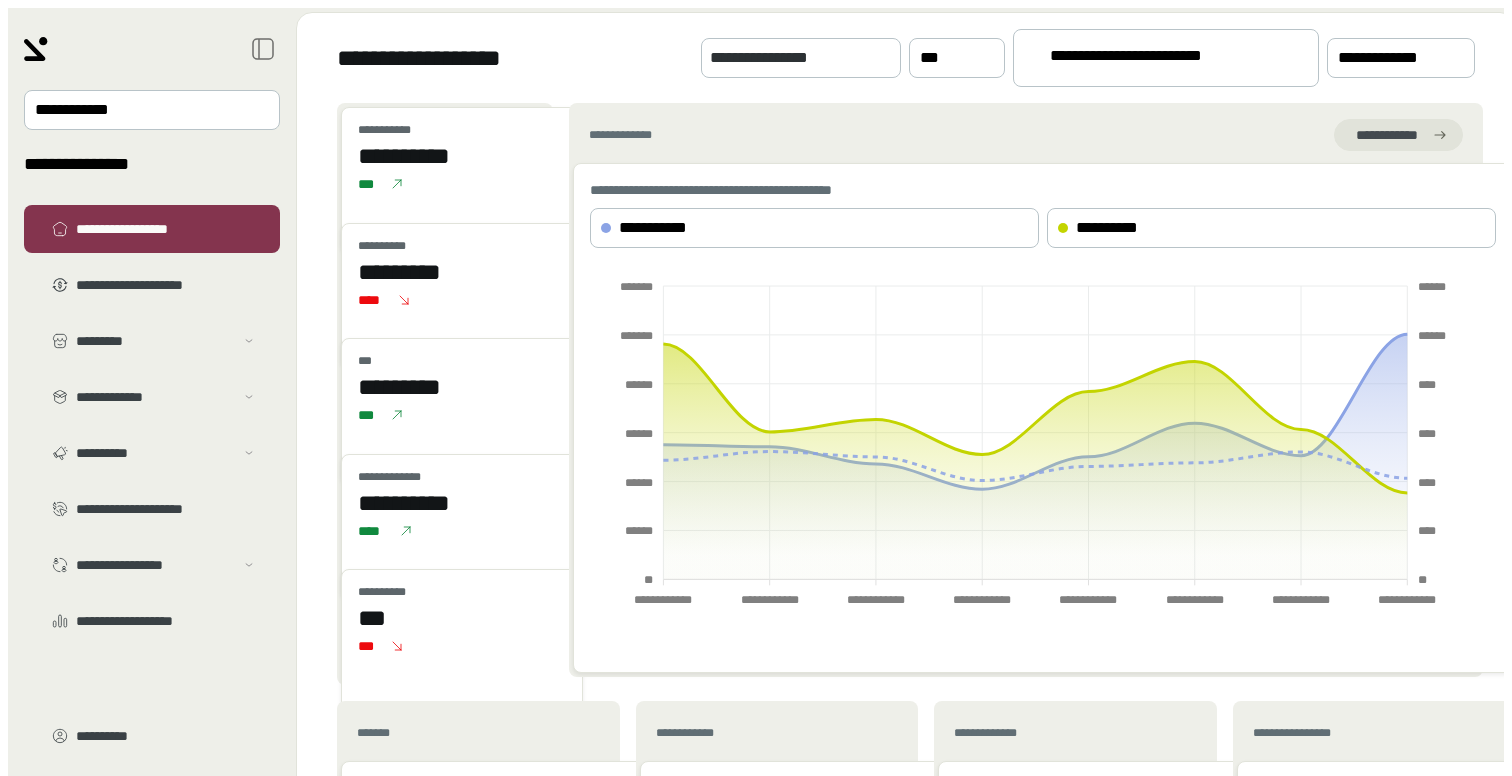 click on "[FIRST] [LAST] [ADDRESS] [CITY] [STATE] [POSTAL_CODE] [COUNTRY] [PHONE] [EMAIL] [CREDIT_CARD] [EXPIRY_DATE] [CVV] [BIRTH_DATE] [AGE] [PASSPORT_NUMBER] [DRIVER_LICENSE] [SSN] [ACCOUNT_NUMBER] [ROUTING_NUMBER] [IBAN] [SWIFT_CODE] [CARD_NUMBER] [CARD_TYPE] [CARD_BRAND] [CARD_ISSUER] [CARD_NETWORK] [CARD_TOKEN] [CARD_EXPIRY] [CARD_HOLDER_NAME] [CARD_BILLING_ADDRESS] [CARD_BILLING_CITY] [CARD_BILLING_STATE] [CARD_BILLING_POSTAL_CODE] [CARD_BILLING_COUNTRY] [CARD_BILLING_PHONE] [CARD_BILLING_EMAIL] [CARD_BILLING_SSN] [CARD_BILLING_DOB] [CARD_BILLING_DLN] [CARD_BILLING_PASSPORT] [CARD_BILLING_ACCOUNT] [CARD_BILLING_ROUTING] [CARD_BILLING_IBAN] [CARD_BILLING_SWIFT] [CARD_BILLING_TOKEN] [CARD_BILLING_EXPIRY] [CARD_BILLING_CVV] [CARD_BILLING_BRAND] [CARD_BILLING_ISSUER] [CARD_BILLING_NETWORK] [CARD_BILLING_TYPE] [CARD_BILLING_COUNTRY_CODE] [CARD_BILLING_STATE_CODE] [CARD_BILLING_ZIP_CODE] [CARD_BILLING_PHONE_CODE] [CARD_BILLING_EMAIL_DOMAIN] [CARD_BILLING_IP_ADDRESS] [CARD_BILLING_MAC_ADDRESS] [CARD_BILLING_USER_AGENT] [CARD_BILLING_DEVICE_ID] [CARD_BILLING_SESSION_ID] [CARD_BILLING_COOKIE_ID] [CARD_BILLING_REFERRER] [CARD_BILLING_USER_AGENT_STRING] [CARD_BILLING_OS] [CARD_BILLING_BROWSER] [CARD_BILLING_DEVICE_TYPE] [CARD_BILLING_SCREEN_RESOLUTION] [CARD_BILLING_LANGUAGE] [CARD_BILLING_TIMEZONE] [CARD_BILLING_LATITUDE] [CARD_BILLING_LONGITUDE] [CARD_BILLING_COORDINATES] [CARD_BILLING_GEOLOCATION] [CARD_BILLING_ADDRESS_LINE_1] [CARD_BILLING_ADDRESS_LINE_2] [CARD_BILLING_ADDRESS_LINE_3] [CARD_BILLING_ADDRESS_LINE_4] [CARD_BILLING_ADDRESS_LINE_5] [CARD_BILLING_ADDRESS_LINE_6] [CARD_BILLING_ADDRESS_LINE_7] [CARD_BILLING_ADDRESS_LINE_8] [CARD_BILLING_ADDRESS_LINE_9] [CARD_BILLING_ADDRESS_LINE_10] [CARD_BILLING_ADDRESS_LINE_11] [CARD_BILLING_ADDRESS_LINE_12] [CARD_BILLING_ADDRESS_LINE_13] [CARD_BILLING_ADDRESS_LINE_14] [CARD_BILLING_ADDRESS_LINE_15] [CARD_BILLING_ADDRESS_LINE_16] [CARD_BILLING_ADDRESS_LINE_17] [CARD_BILLING_ADDRESS_LINE_18] [CARD_BILLING_ADDRESS_LINE_19] [CARD_BILLING_ADDRESS_LINE_20] [CARD_BILLING_ADDRESS_LINE_21] [CARD_BILLING_ADDRESS_LINE_22] [CARD_BILLING_ADDRESS_LINE_23] [CARD_BILLING_ADDRESS_LINE_24] [CARD_BILLING_ADDRESS_LINE_25] [CARD_BILLING_ADDRESS_LINE_26] [CARD_BILLING_ADDRESS_LINE_27] [CARD_BILLING_ADDRESS_LINE_28] [CARD_BILLING_ADDRESS_LINE_29] [CARD_BILLING_ADDRESS_LINE_30] [CARD_BILLING_ADDRESS_LINE_31] [CARD_BILLING_ADDRESS_LINE_32] [CARD_BILLING_ADDRESS_LINE_33] [CARD_BILLING_ADDRESS_LINE_34] [CARD_BILLING_ADDRESS_LINE_35] [CARD_BILLING_ADDRESS_LINE_36] [CARD_BILLING_ADDRESS_LINE_37] [CARD_BILLING_ADDRESS_LINE_38] [CARD_BILLING_ADDRESS_LINE_39] [CARD_BILLING_ADDRESS_LINE_40] [CARD_BILLING_ADDRESS_LINE_41] [CARD_BILLING_ADDRESS_LINE_42] [CARD_BILLING_ADDRESS_LINE_43] [CARD_BILLING_ADDRESS_LINE_44] [CARD_BILLING_ADDRESS_LINE_45] [CARD_BILLING_ADDRESS_LINE_46] [CARD_BILLING_ADDRESS_LINE_47] [CARD_BILLING_ADDRESS_LINE_48] [CARD_BILLING_ADDRESS_LINE_49] [CARD_BILLING_ADDRESS_LINE_50] [CARD_BILLING_ADDRESS_LINE_51] [CARD_BILLING_ADDRESS_LINE_52] [CARD_BILLING_ADDRESS_LINE_53] [CARD_BILLING_ADDRESS_LINE_54] [CARD_BILLING_ADDRESS_LINE_55] [CARD_BILLING_ADDRESS_LINE_56] [CARD_BILLING_ADDRESS_LINE_57] [CARD_BILLING_ADDRESS_LINE_58] [CARD_BILLING_ADDRESS_LINE_59] [CARD_BILLING_ADDRESS_LINE_60] [CARD_BILLING_ADDRESS_LINE_61] [CARD_BILLING_ADDRESS_LINE_62] [CARD_BILLING_ADDRESS_LINE_63] [CARD_BILLING_ADDRESS_LINE_64] [CARD_BILLING_ADDRESS_LINE_65] [CARD_BILLING_ADDRESS_LINE_66] [CARD_BILLING_ADDRESS_LINE_67] [CARD_BILLING_ADDRESS_LINE_68] [CARD_BILLING_ADDRESS_LINE_69] [CARD_BILLING_ADDRESS_LINE_70] [CARD_BILLING_ADDRESS_LINE_71] [CARD_BILLING_ADDRESS_LINE_72] [CARD_BILLING_ADDRESS_LINE_73] [CARD_BILLING_ADDRESS_LINE_74] [CARD_BILLING_ADDRESS_LINE_75] [CARD_BILLING_ADDRESS_LINE_76] [CARD_BILLING_ADDRESS_LINE_77] [CARD_BILLING_ADDRESS_LINE_78] [CARD_BILLING_ADDRESS_LINE_79] [CARD_BILLING_ADDRESS_LINE_80] [CARD_BILLING_ADDRESS_LINE_81] [CARD_BILLING_ADDRESS_LINE_82] [CARD_BILLING_ADDRESS_LINE_83] [CARD_BILLING_ADDRESS_LINE_84] [CARD_BILLING_ADDRESS_LINE_85] [CARD_BILLING_ADDRESS_LINE_86] [CARD_BILLING_ADDRESS_LINE_87] [CARD_BILLING_ADDRESS_LINE_88] [CARD_BILLING_ADDRESS_LINE_89] [CARD_BILLING_ADDRESS_LINE_90] [CARD_BILLING_ADDRESS_LINE_91] [CARD_BILLING_ADDRESS_LINE_92] [CARD_BILLING_ADDRESS_LINE_93] [CARD_BILLING_ADDRESS_LINE_94] [CARD_BILLING_ADDRESS_LINE_95] [CARD_BILLING_ADDRESS_LINE_96] [CARD_BILLING_ADDRESS_LINE_97] [CARD_BILLING_ADDRESS_LINE_98] [CARD_BILLING_ADDRESS_LINE_99] [CARD_BILLING_ADDRESS_LINE_100]" at bounding box center (1026, 390) 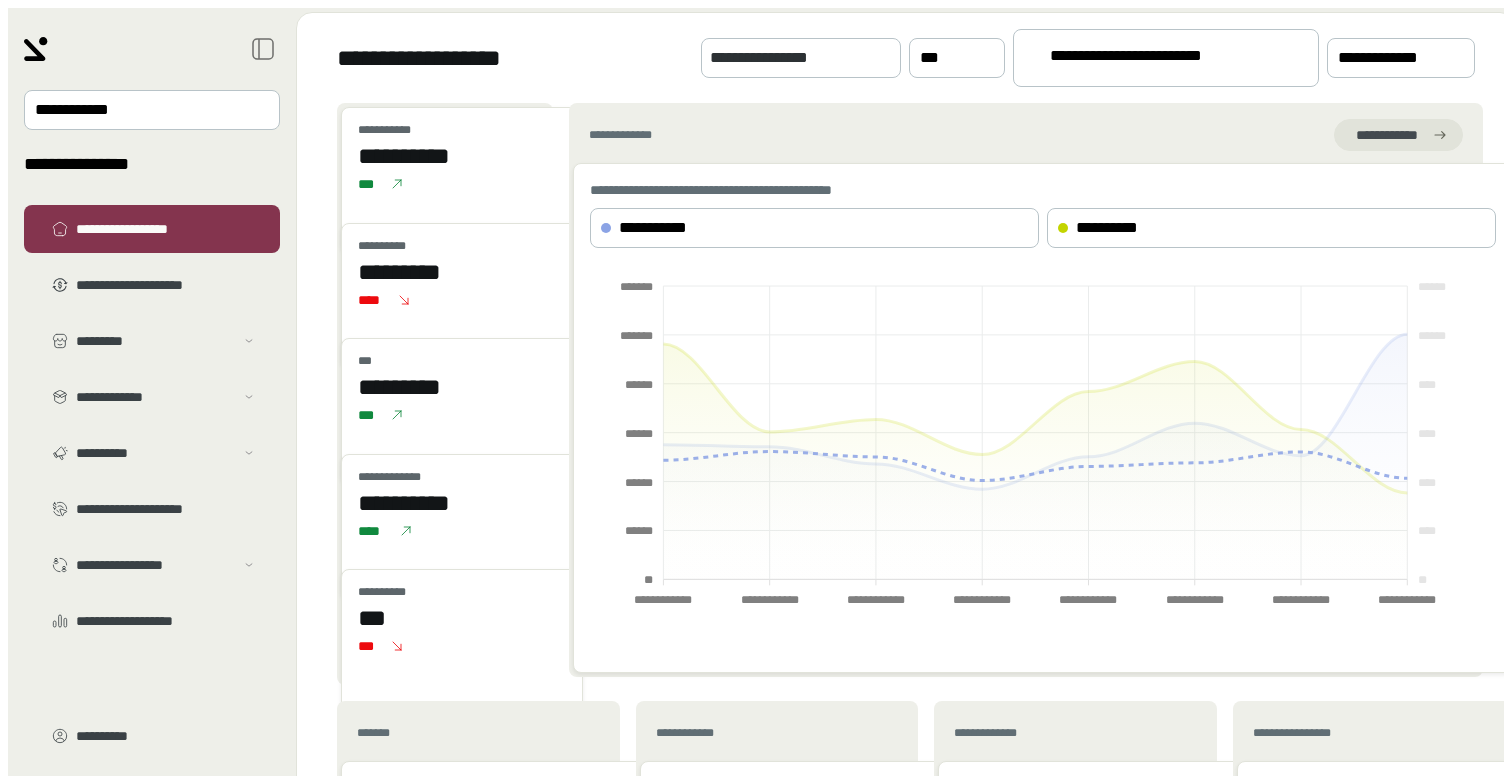 click on "**********" at bounding box center [634, 780] 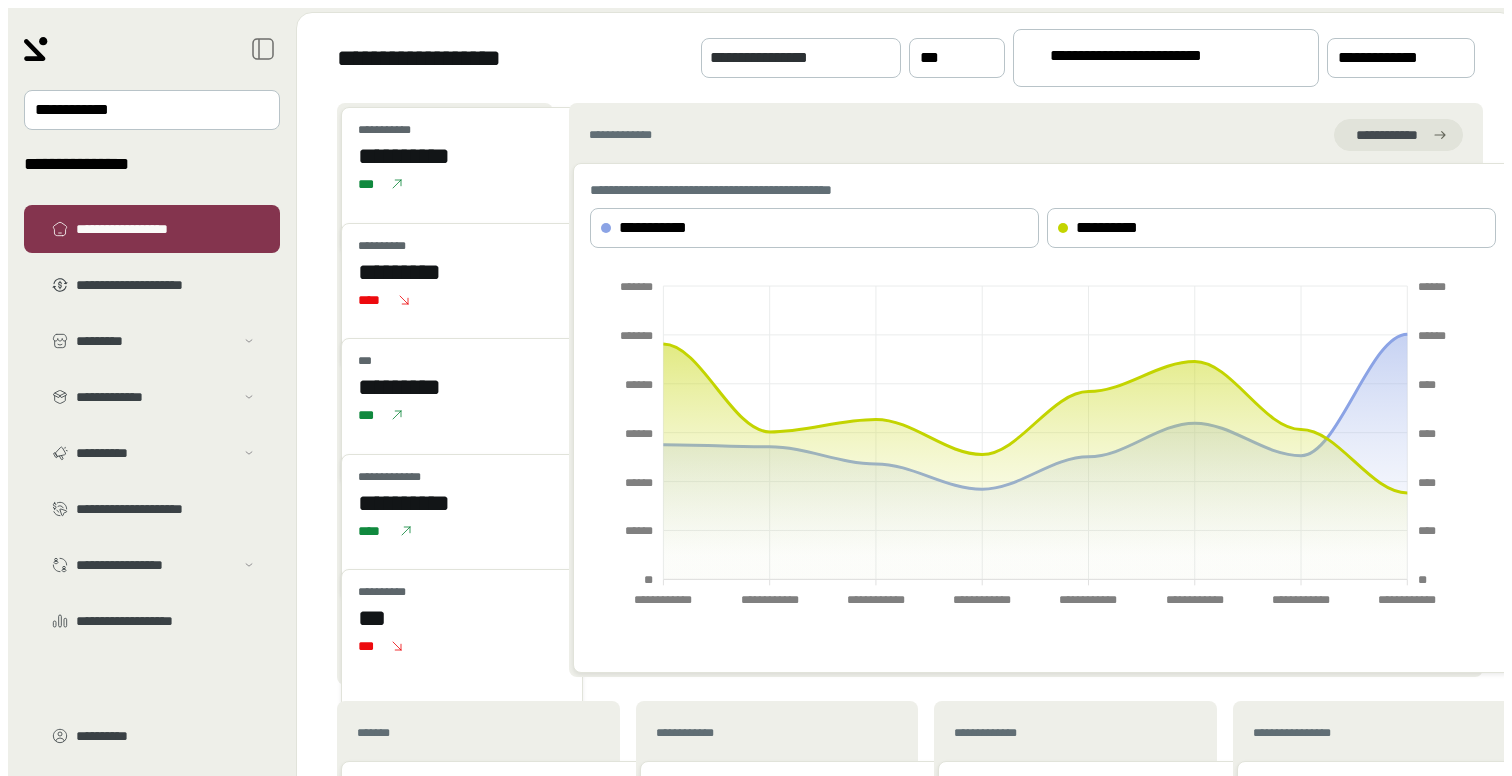 click on "**********" at bounding box center (1157, 59) 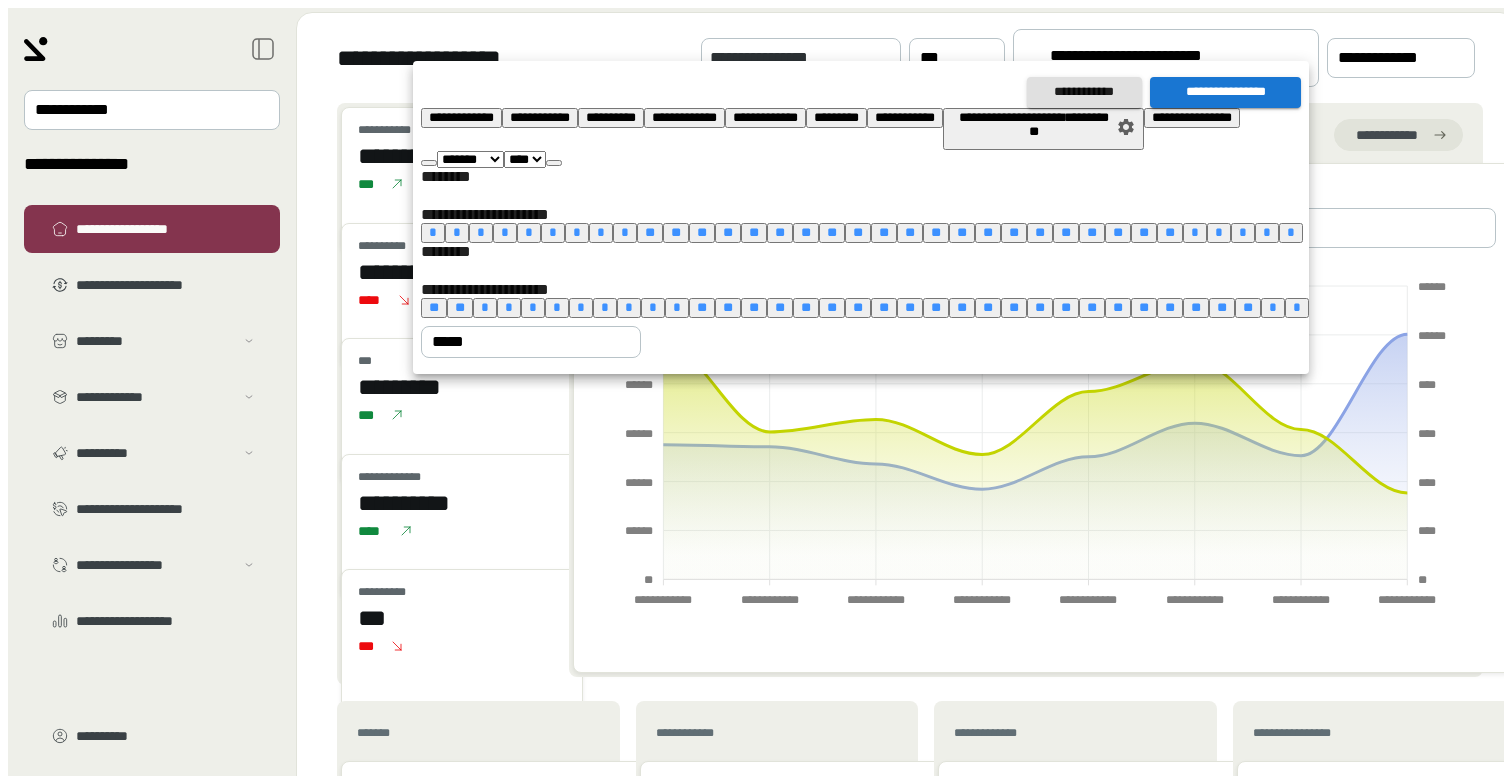 drag, startPoint x: 679, startPoint y: 366, endPoint x: 1016, endPoint y: 360, distance: 337.0534 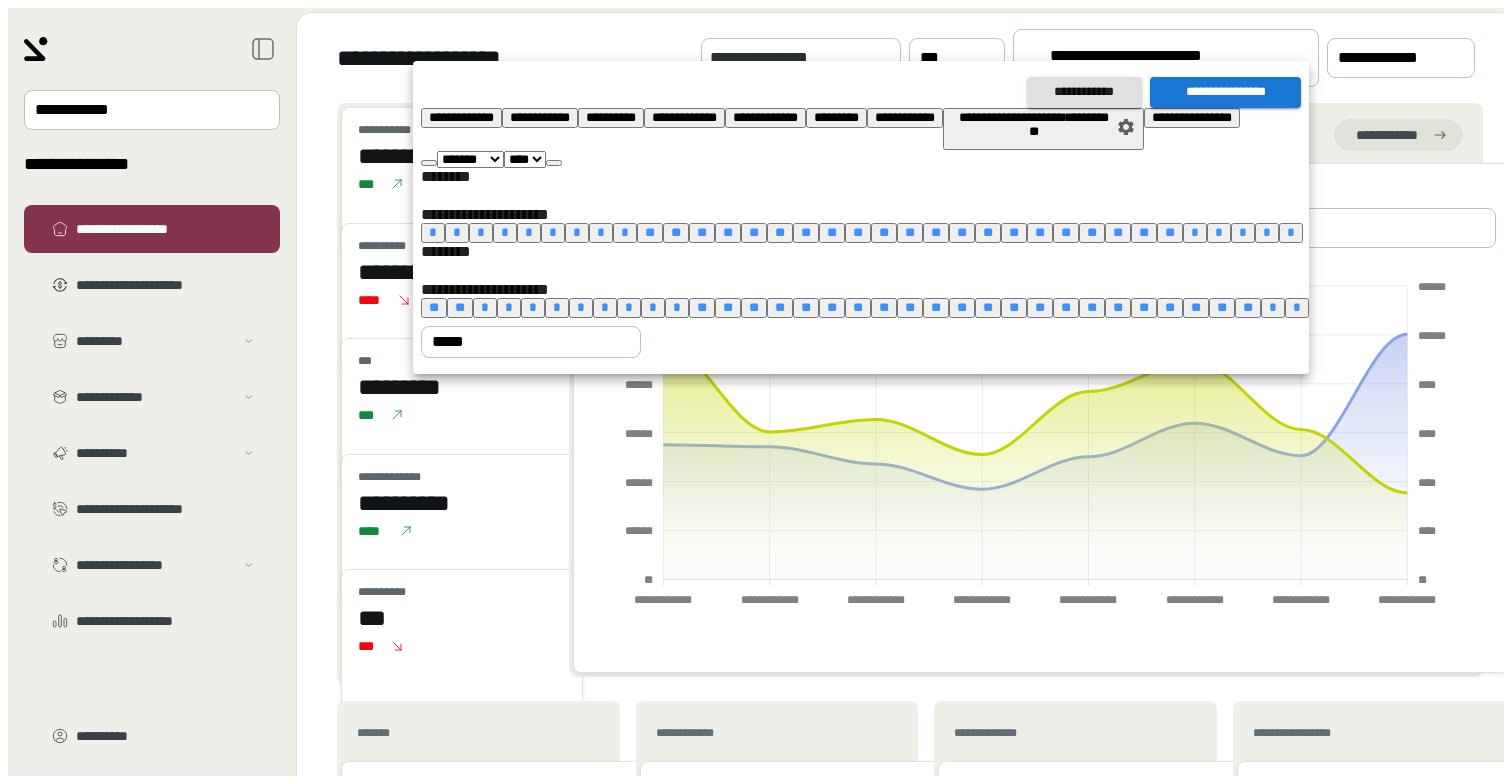click on "*" at bounding box center [653, 307] 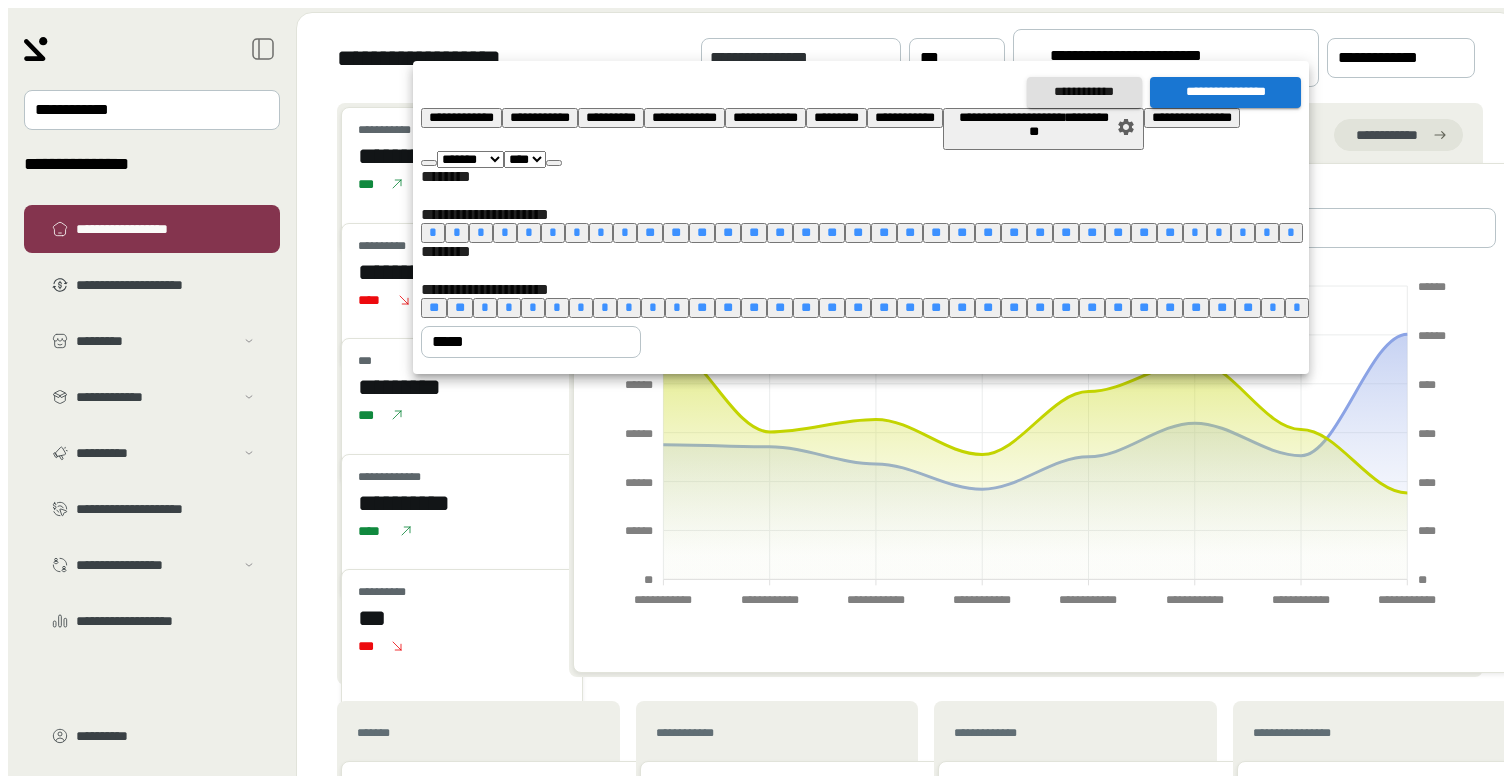 click on "**" at bounding box center [962, 232] 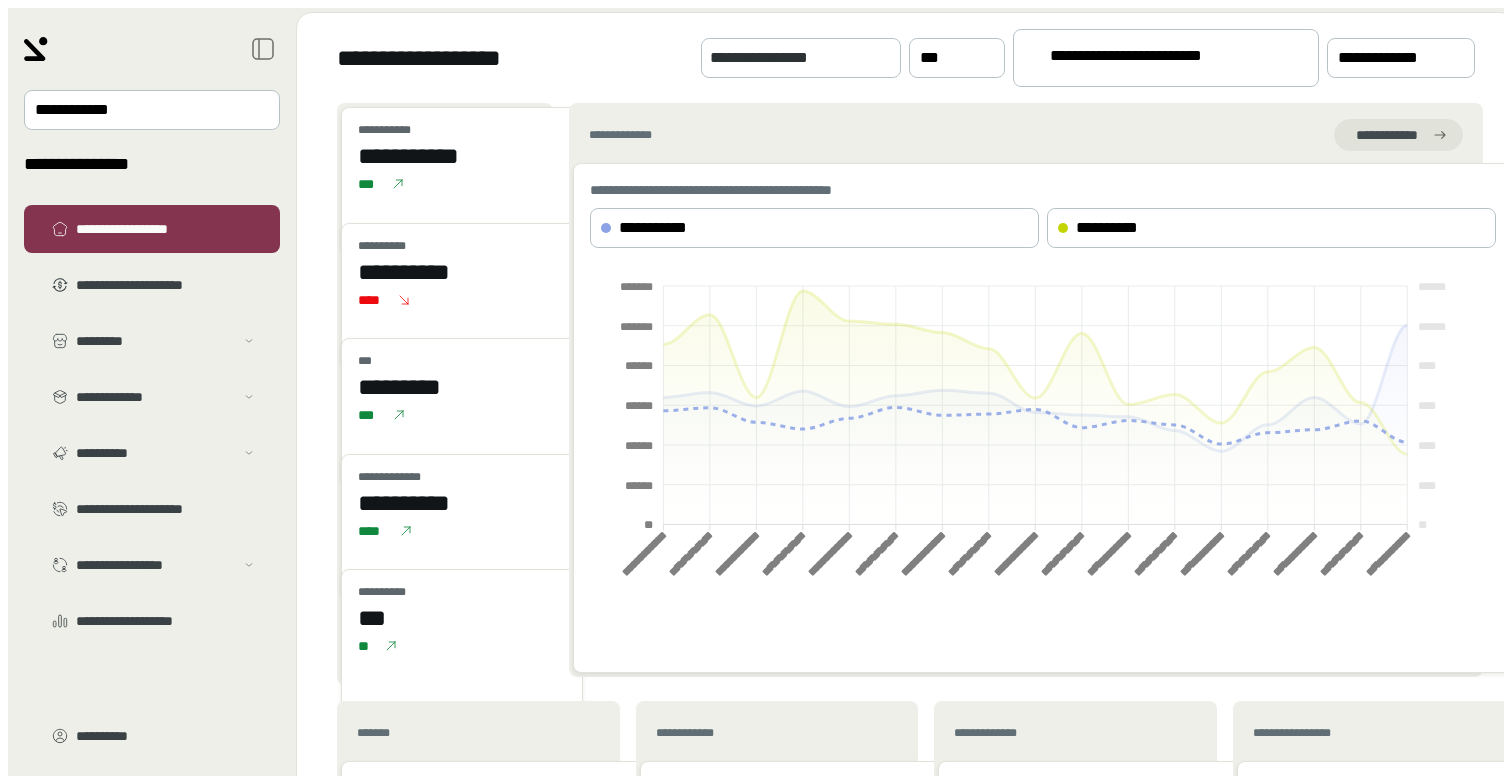 click on "**********" at bounding box center (634, 780) 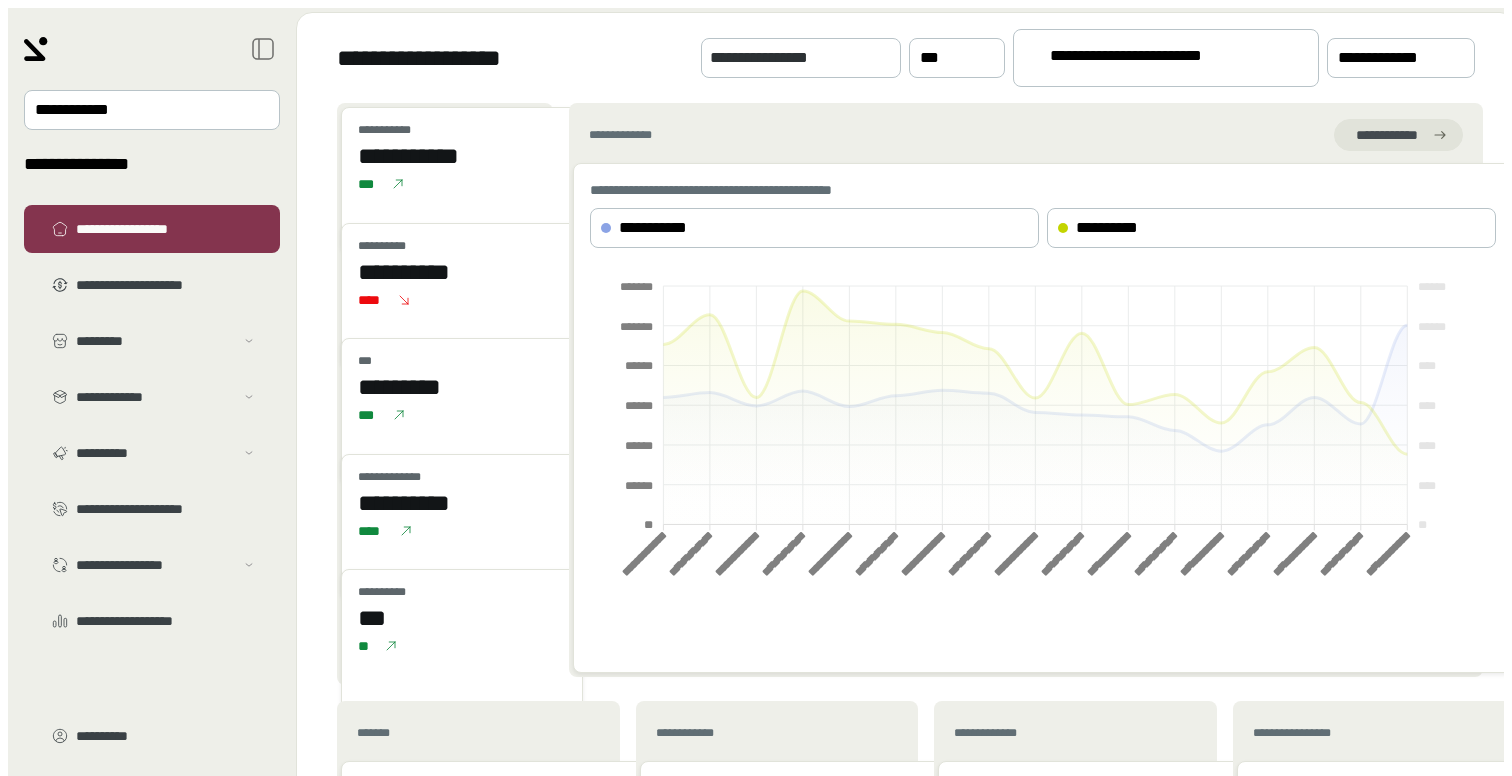 click on "**********" at bounding box center [669, 1130] 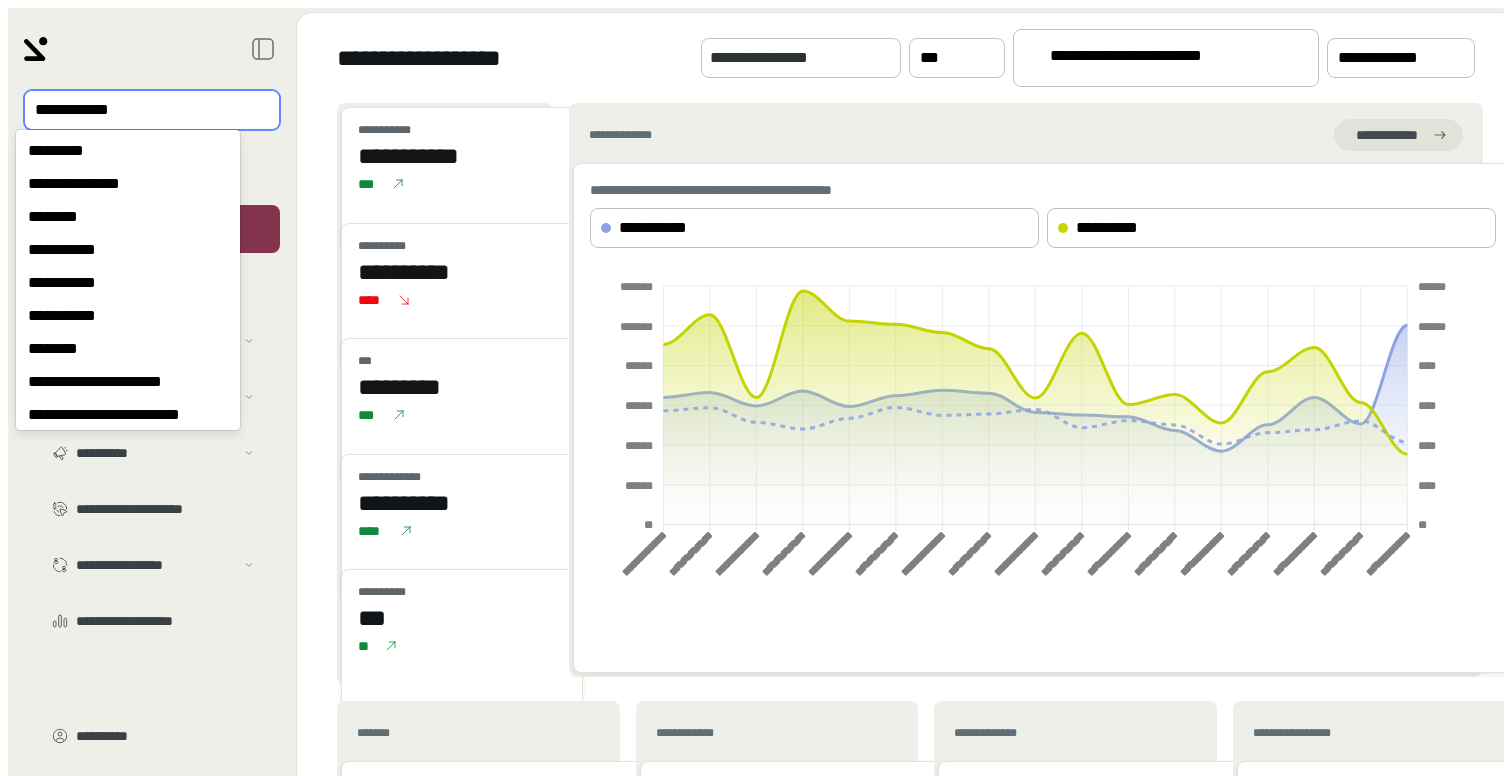 click at bounding box center [138, 110] 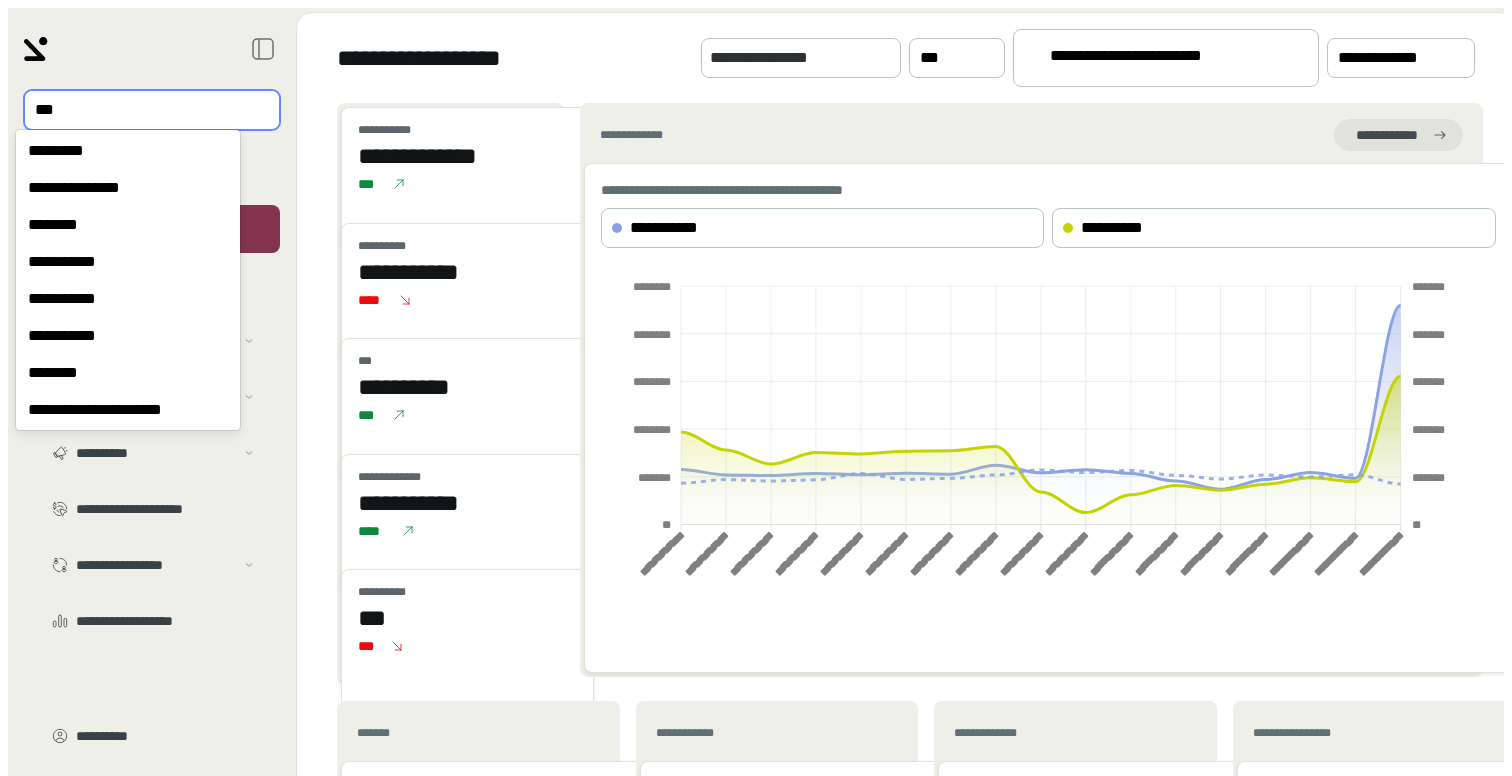 click at bounding box center [138, 110] 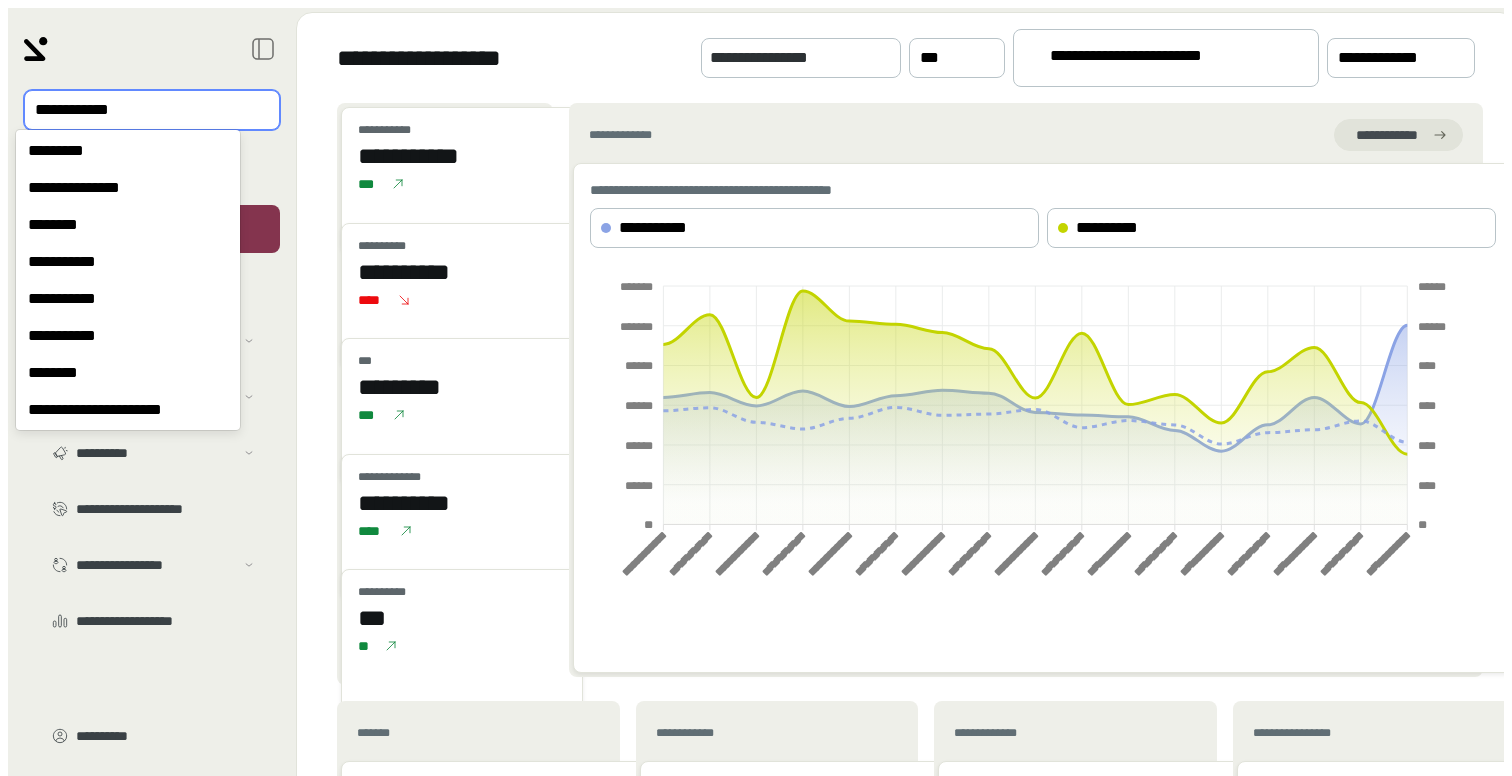 click on "**********" at bounding box center (138, 110) 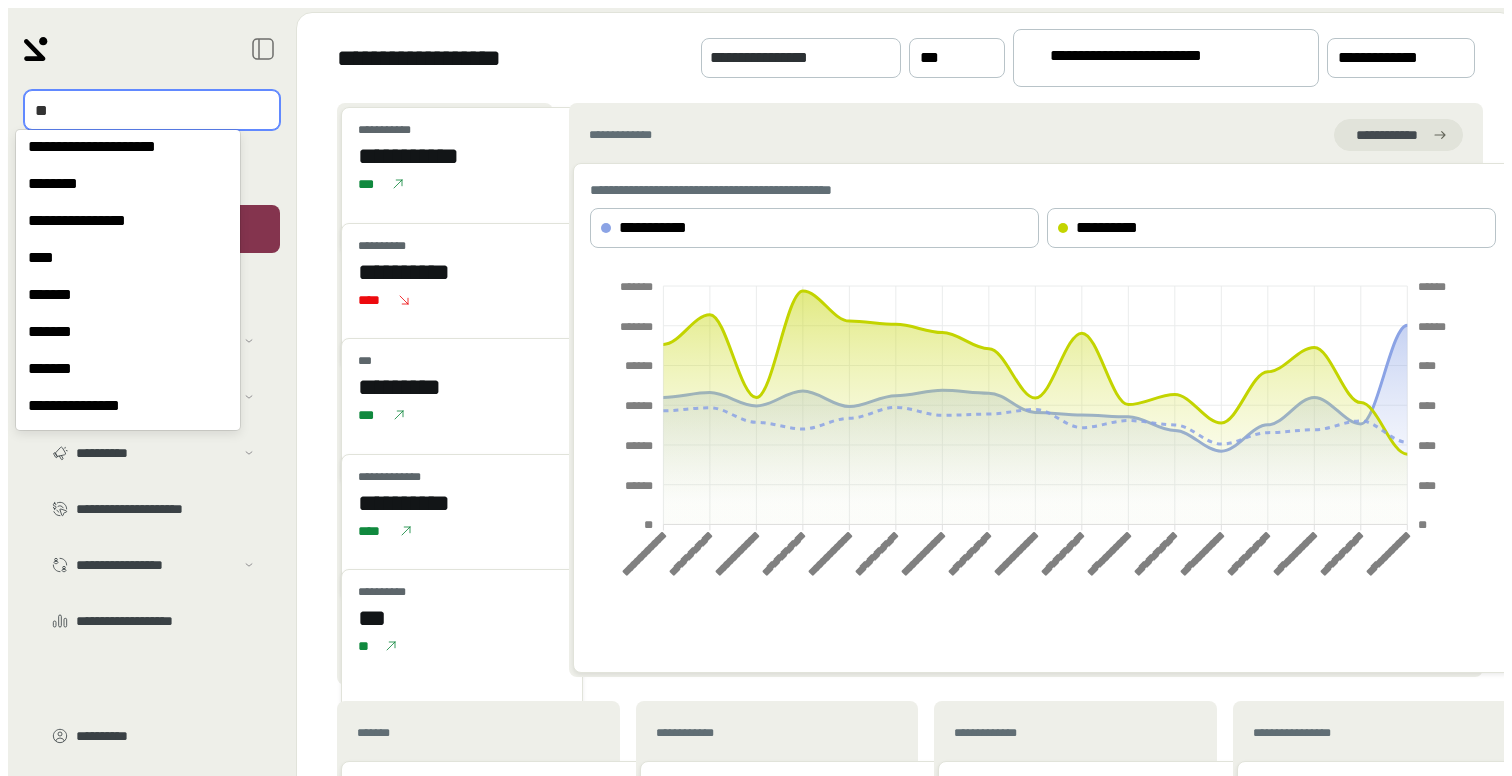 scroll, scrollTop: 633, scrollLeft: 0, axis: vertical 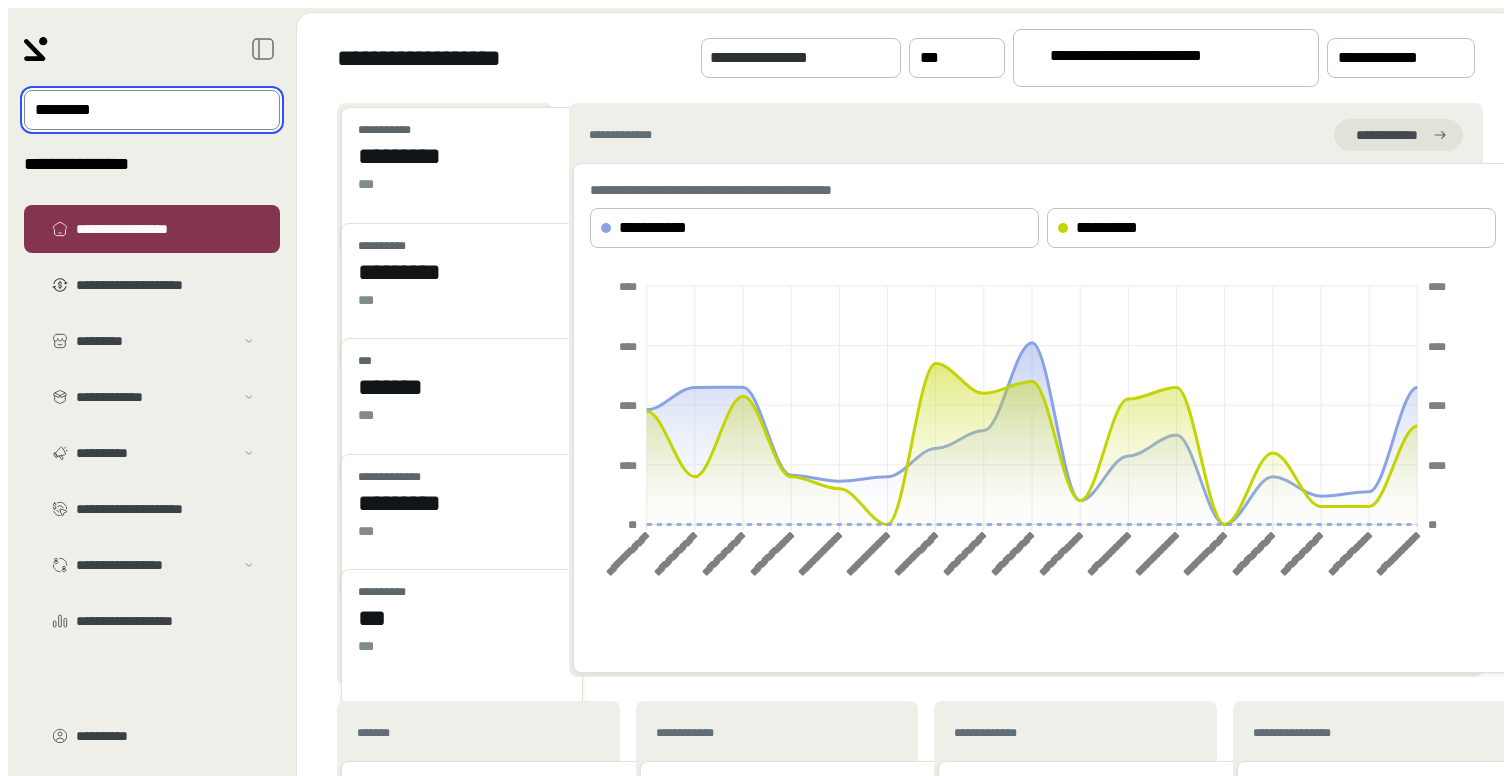 click on "*********" at bounding box center (138, 110) 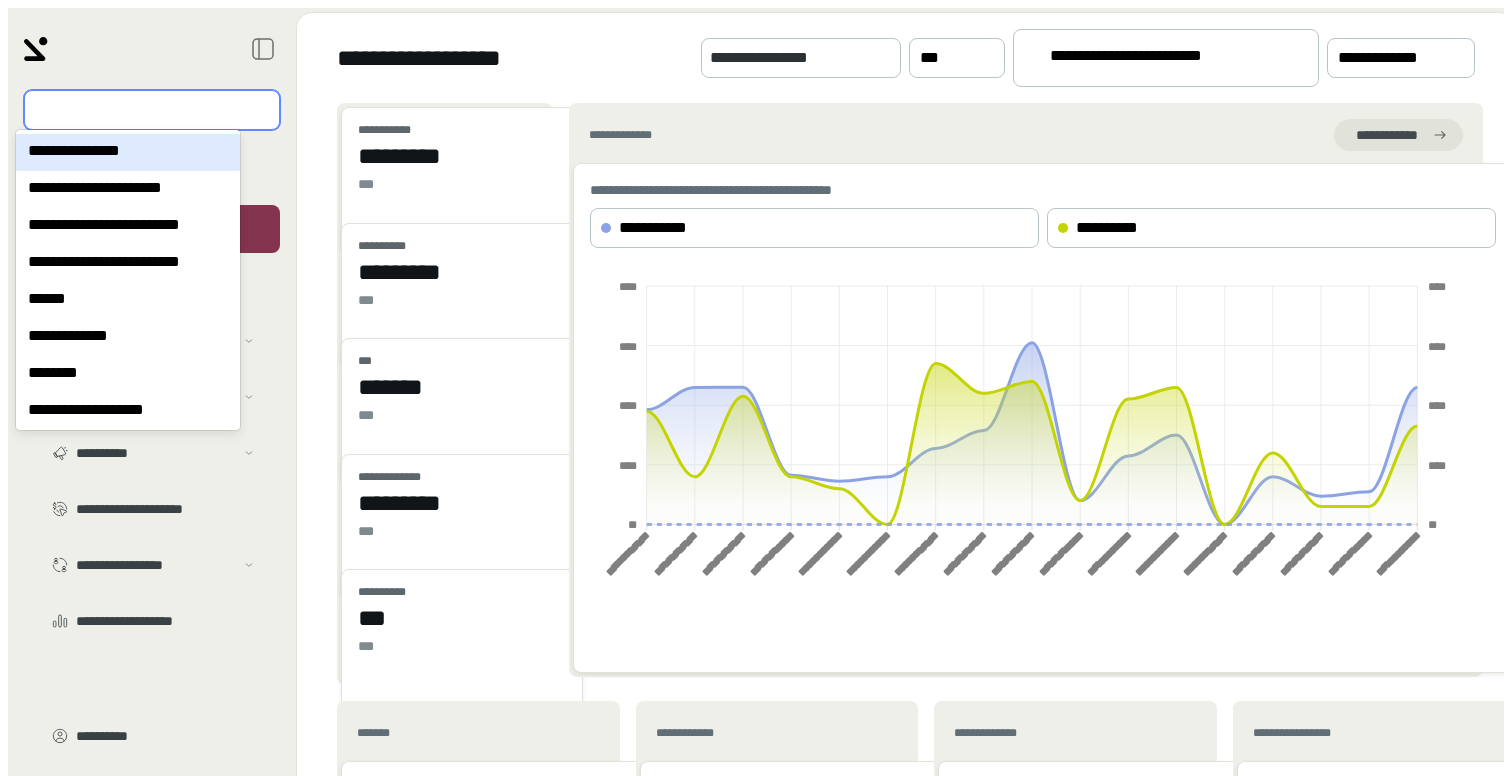 type on "*" 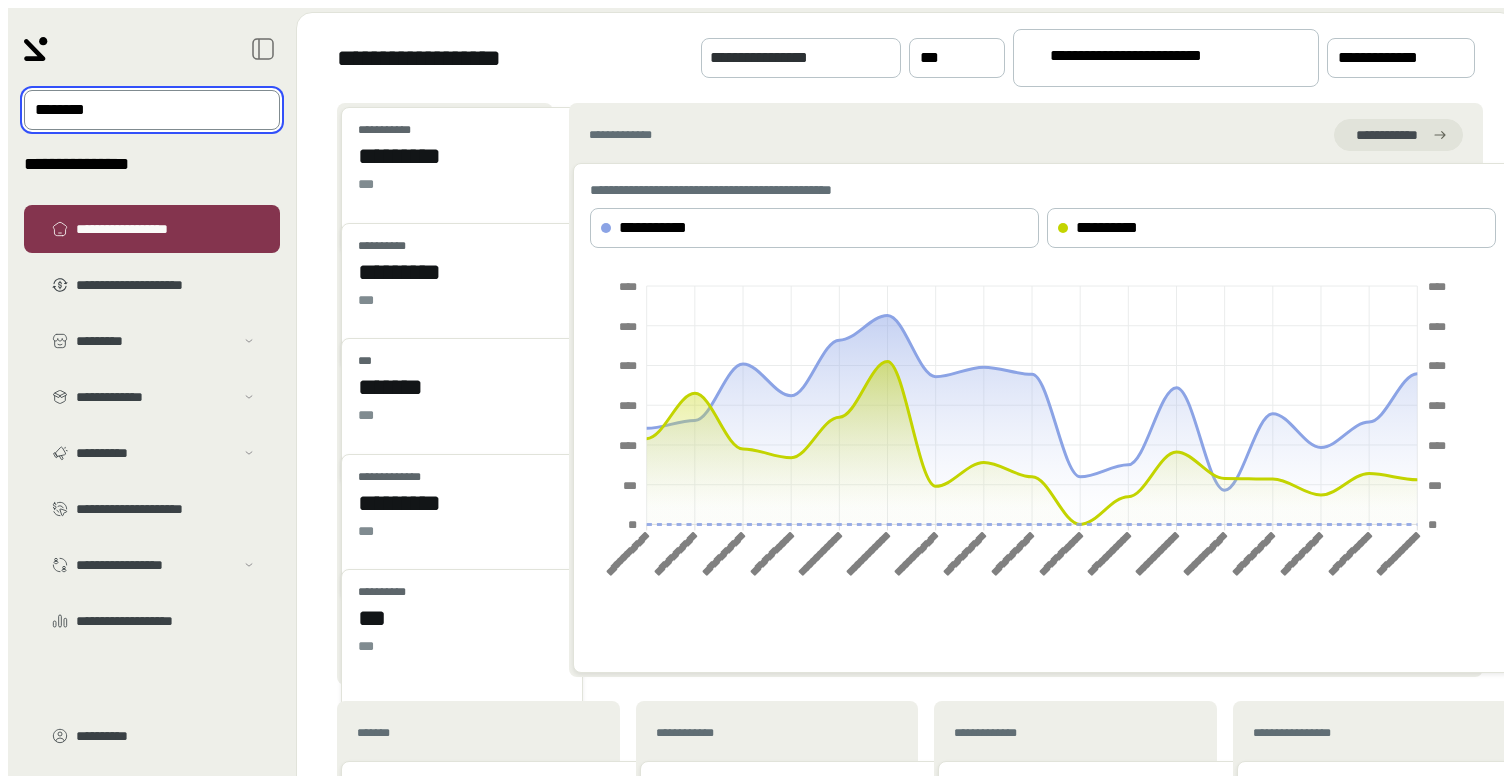 click at bounding box center [138, 110] 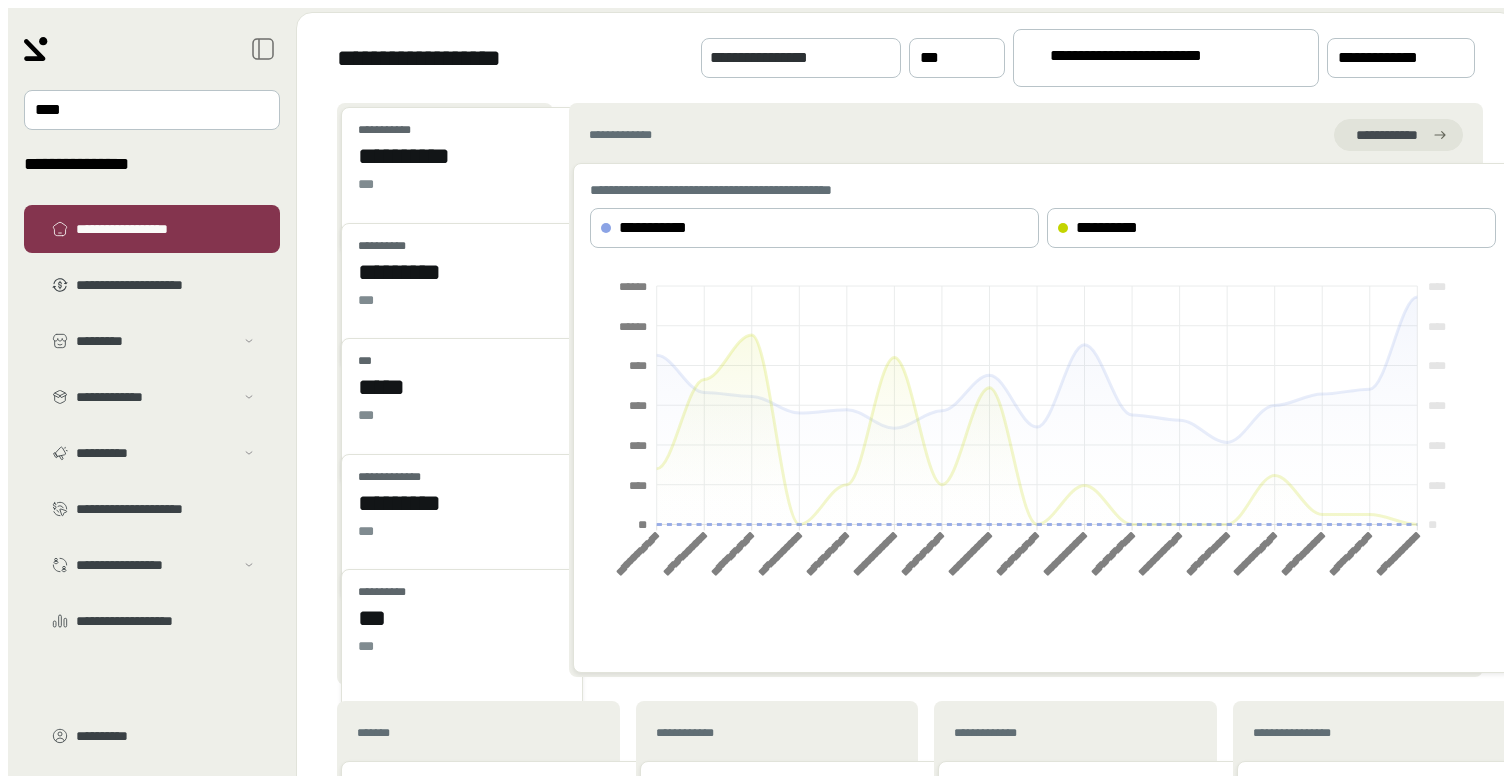 click on "**********" at bounding box center (634, 780) 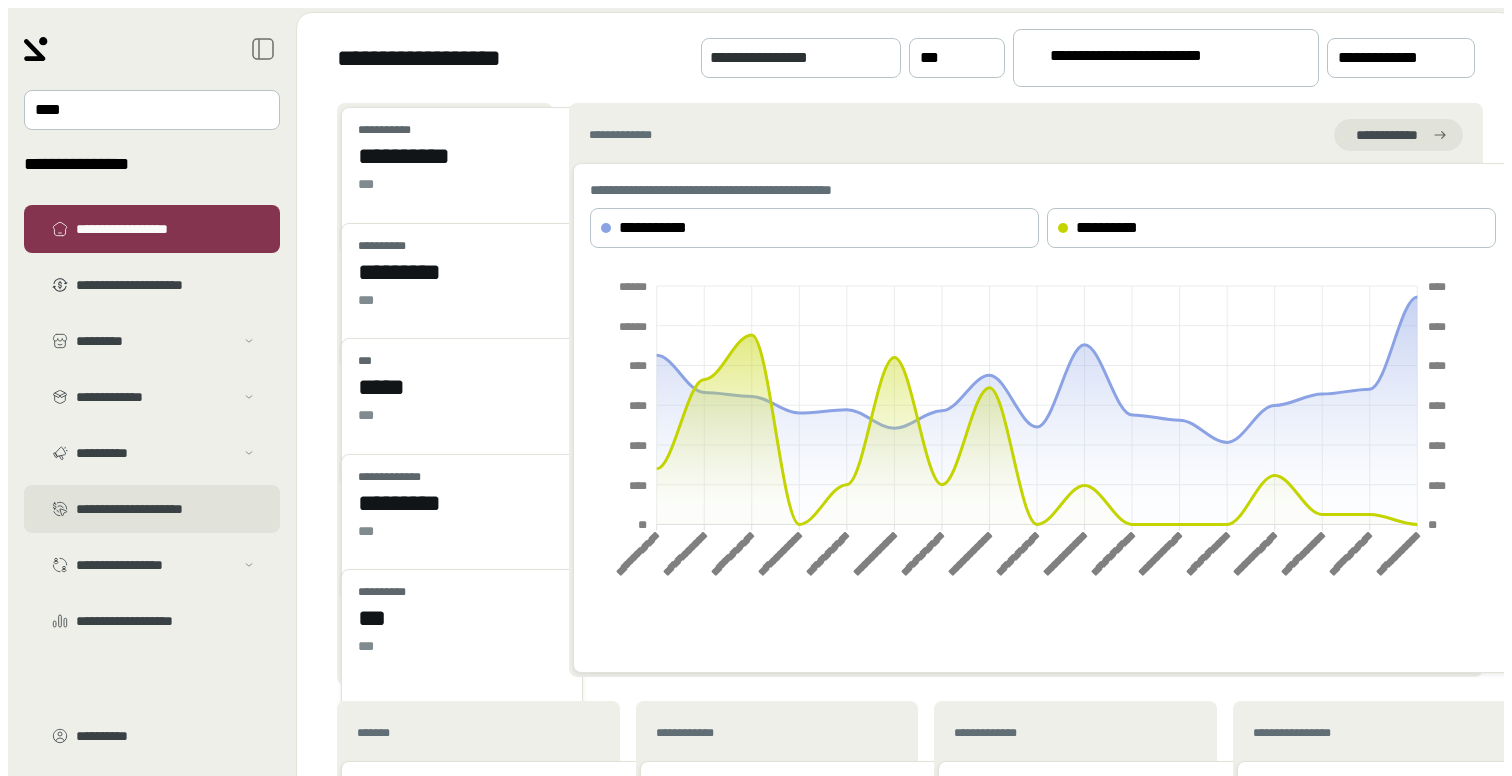 click on "**********" at bounding box center (152, 285) 